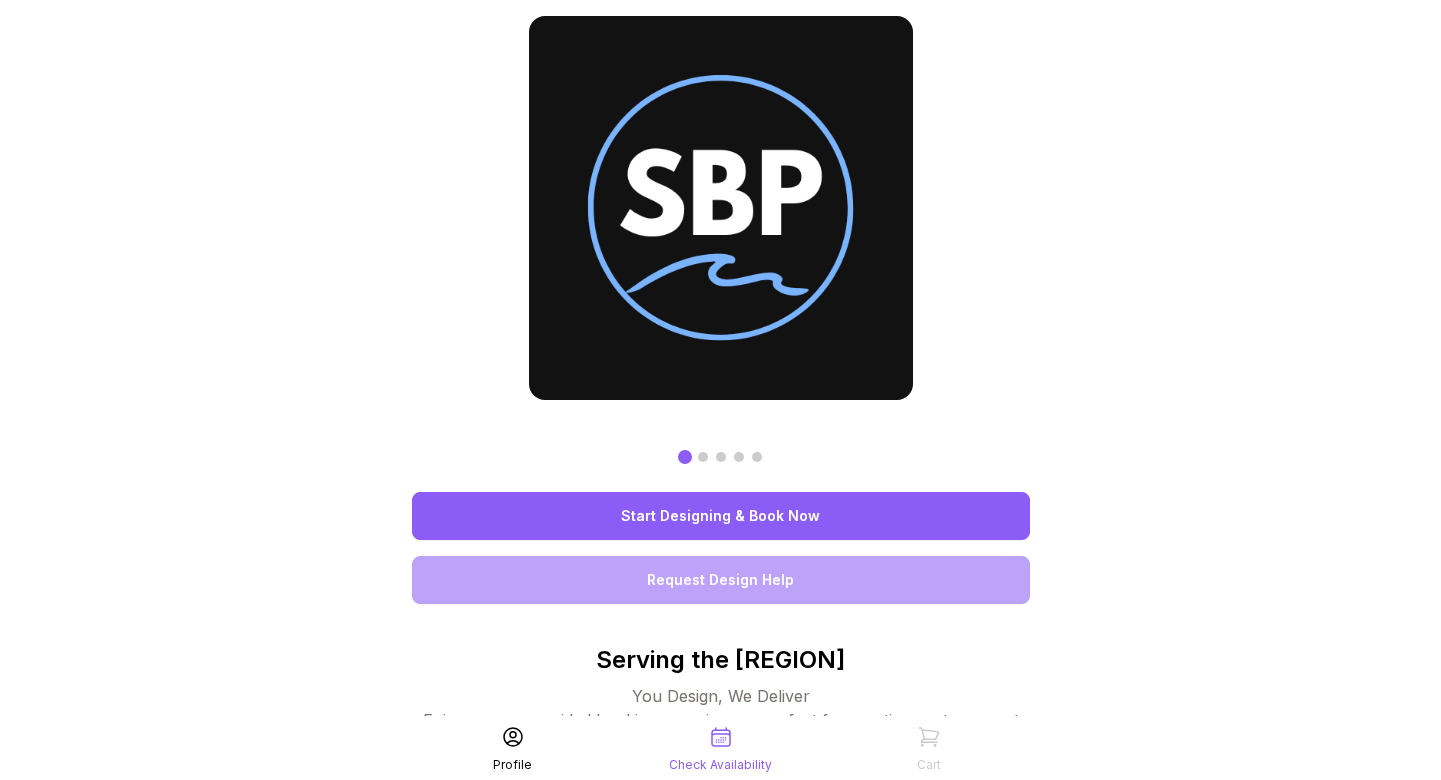 scroll, scrollTop: 0, scrollLeft: 0, axis: both 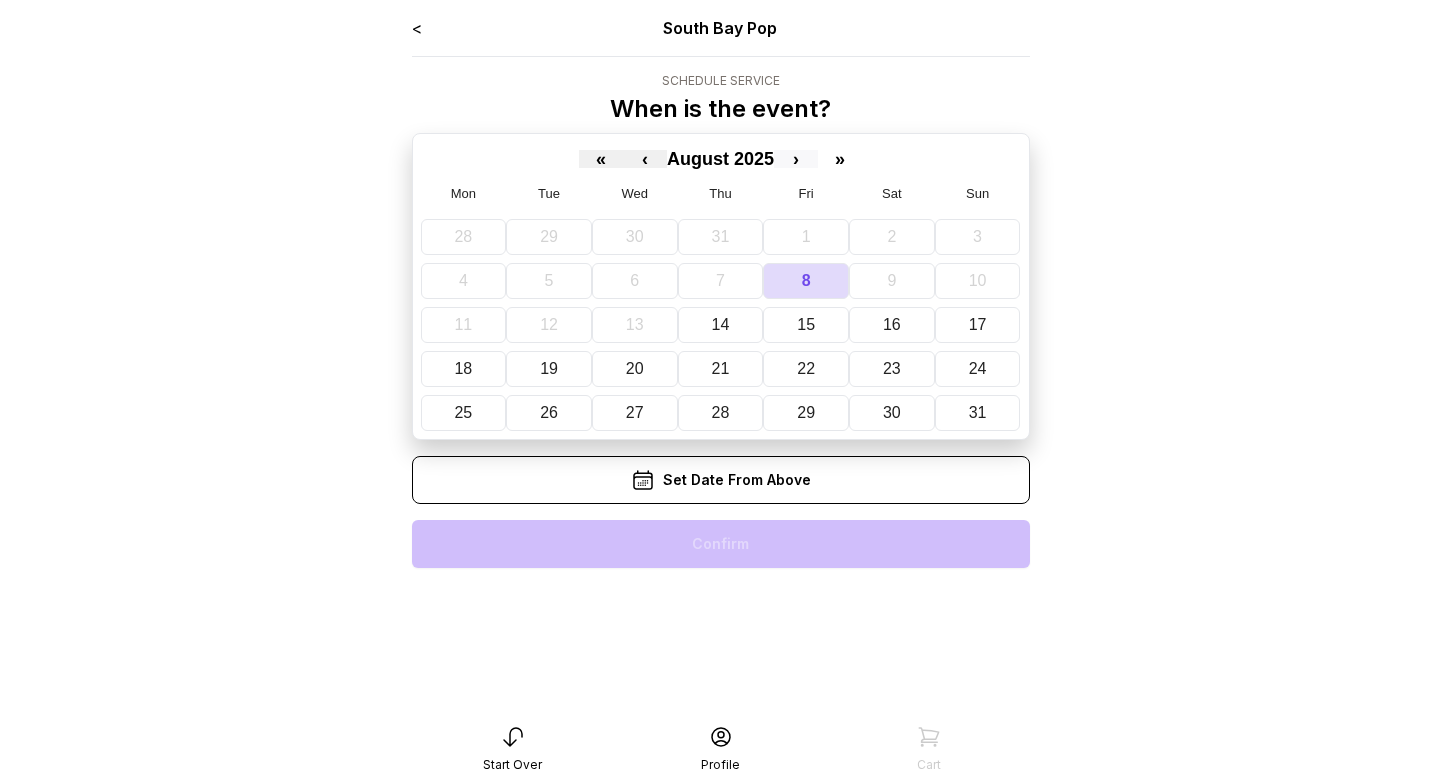 click on "›" at bounding box center [796, 159] 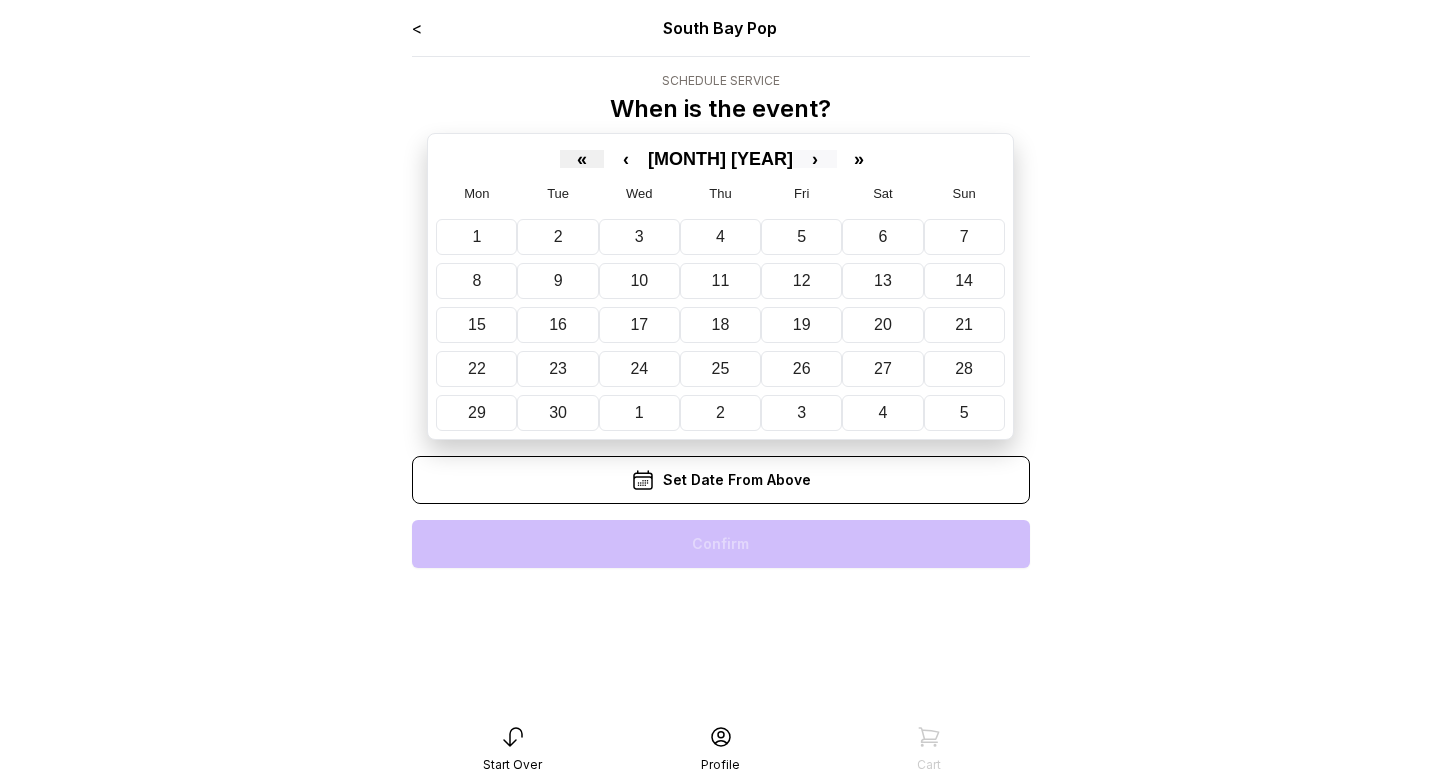click on "›" at bounding box center [815, 159] 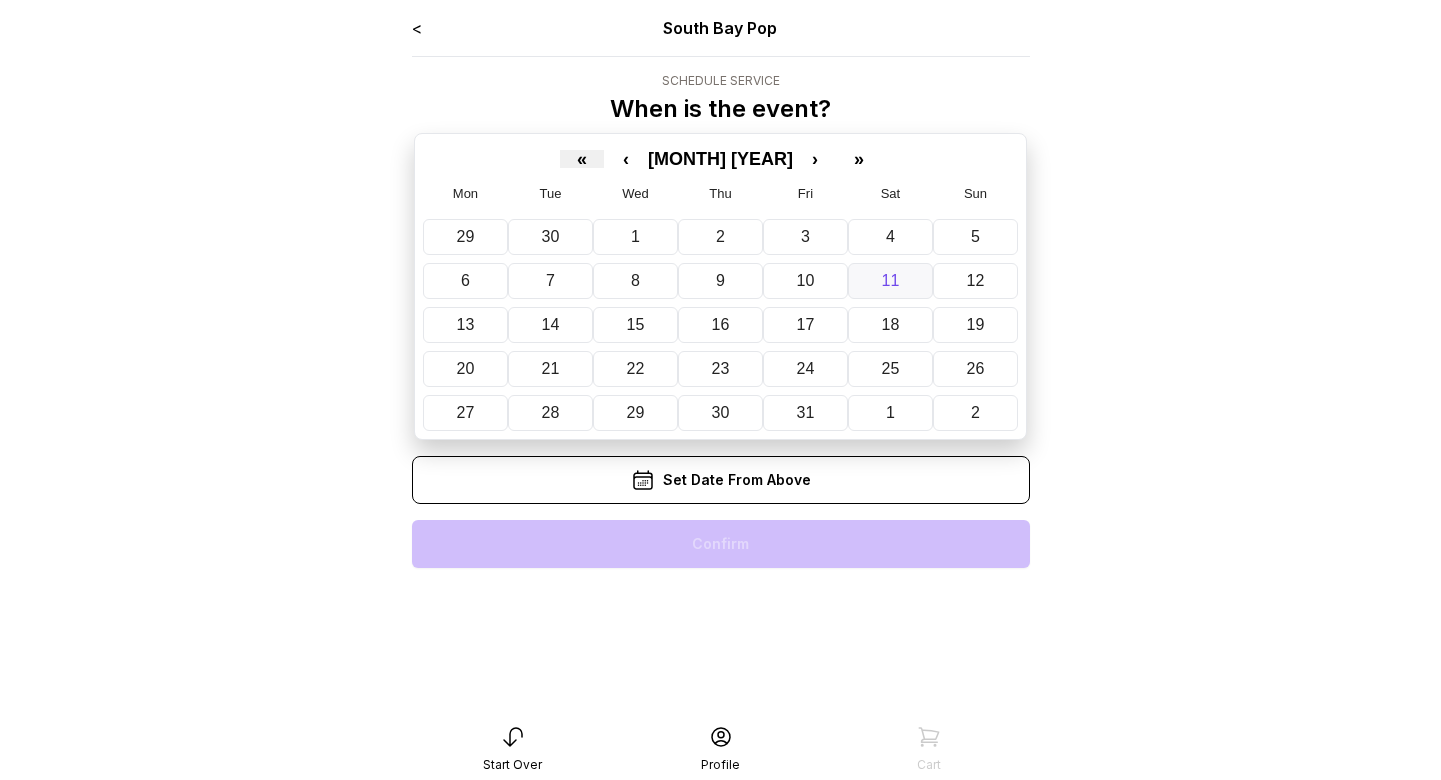 click on "11" at bounding box center (891, 280) 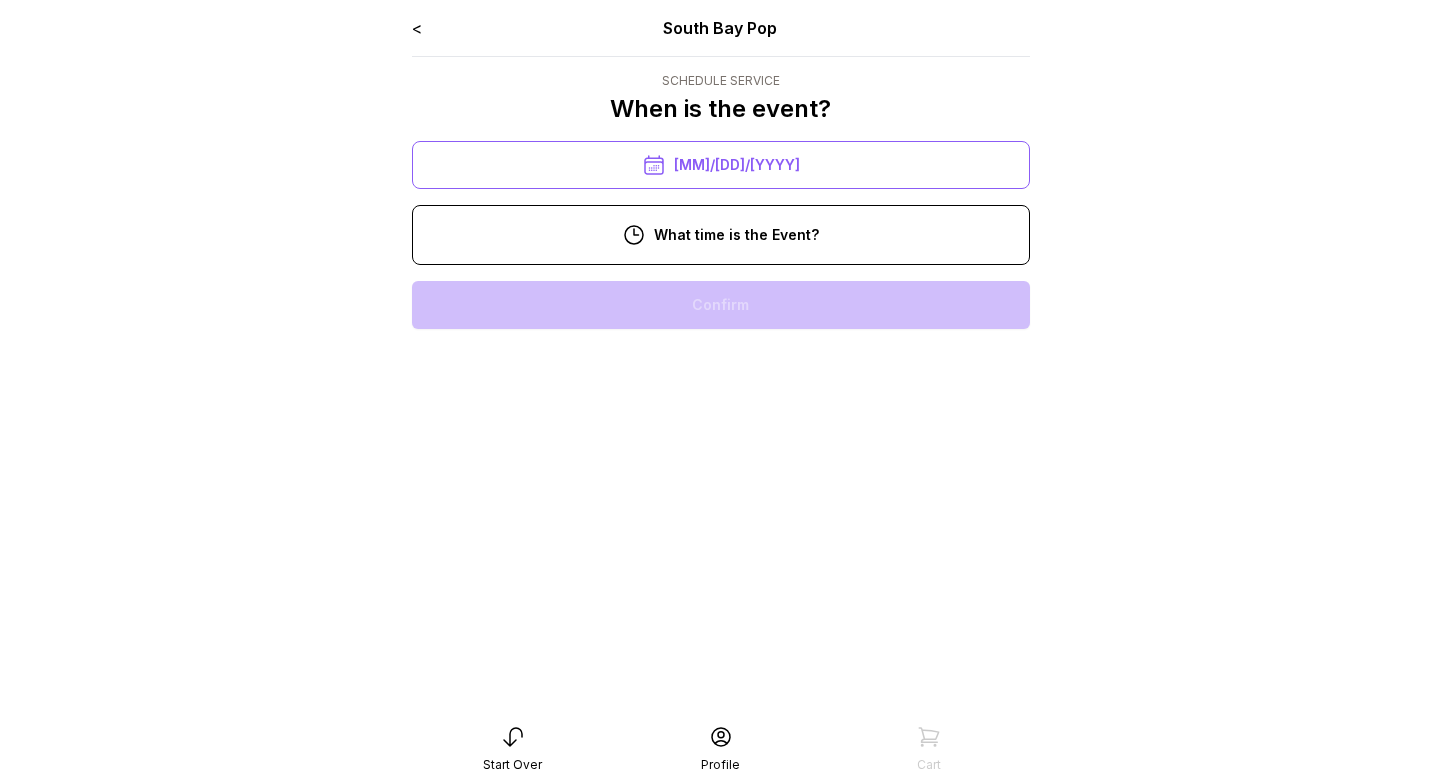 click on "2:00 pm" at bounding box center [721, 561] 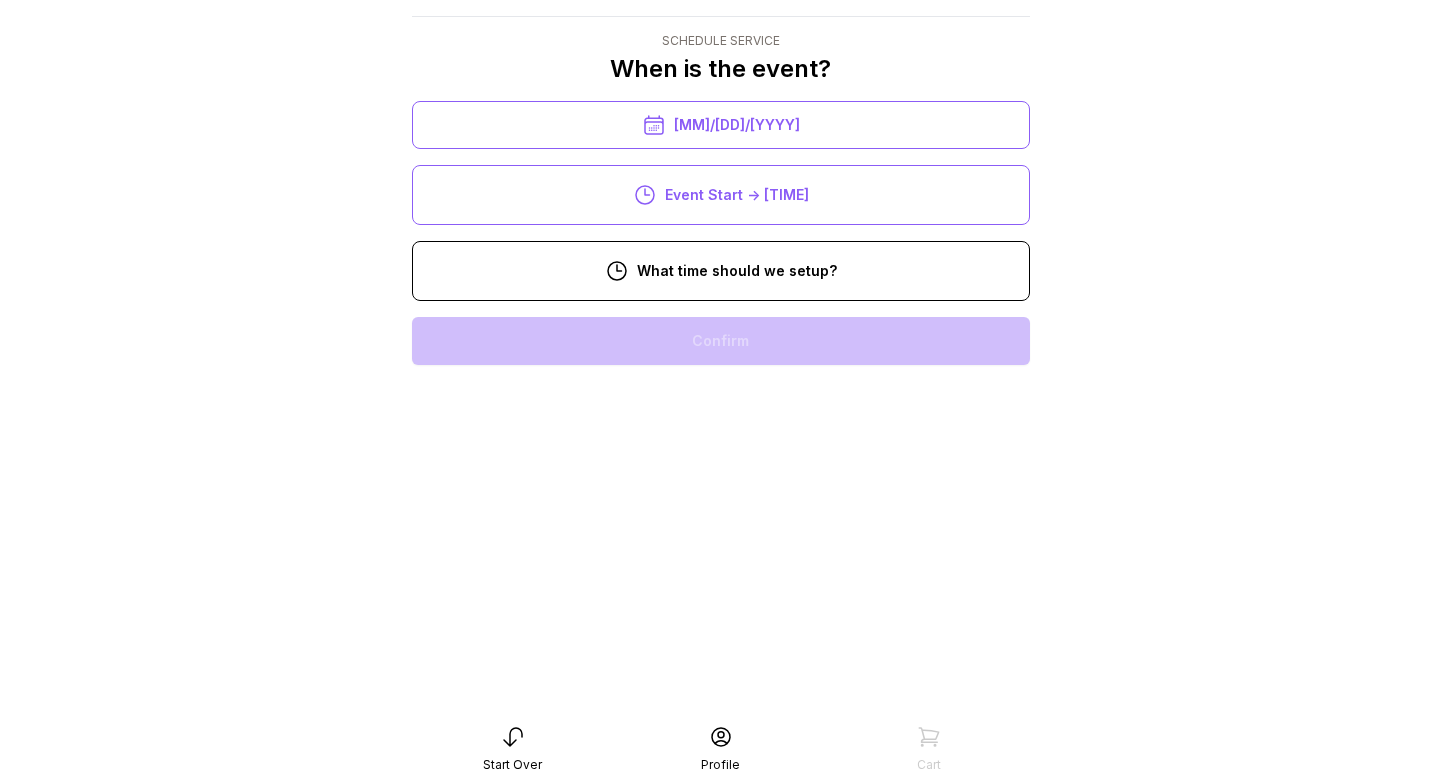 click on "12:00 pm" at bounding box center (721, 597) 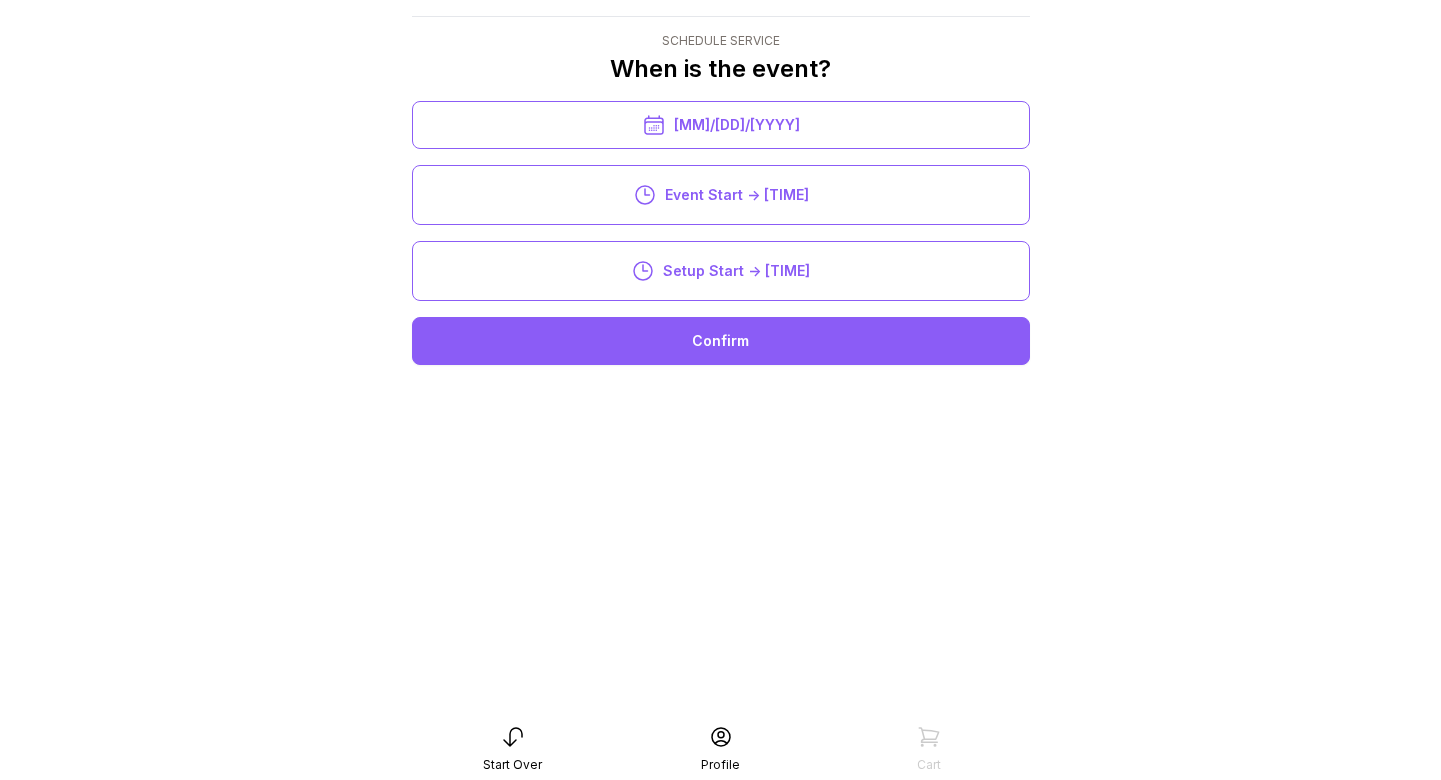 scroll, scrollTop: 40, scrollLeft: 0, axis: vertical 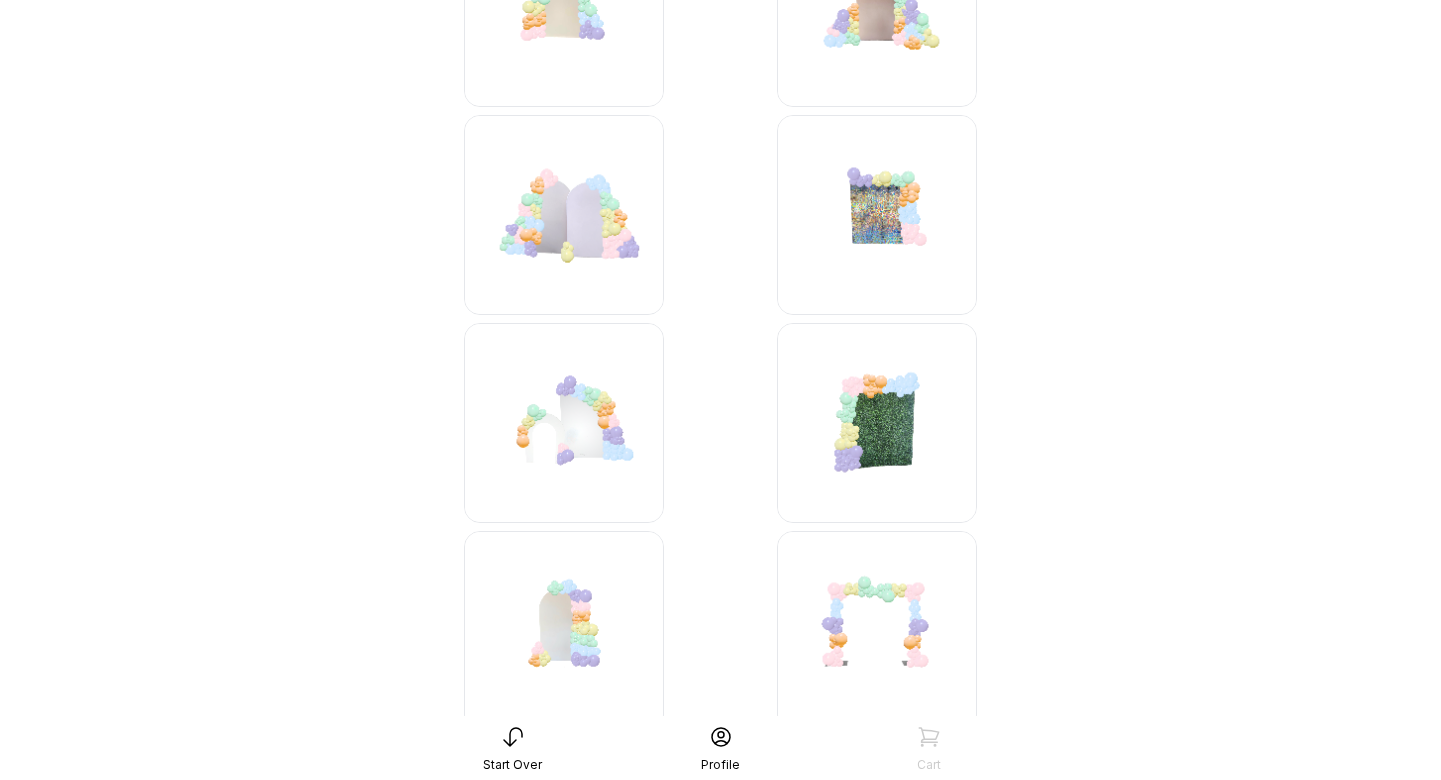 click at bounding box center (564, 631) 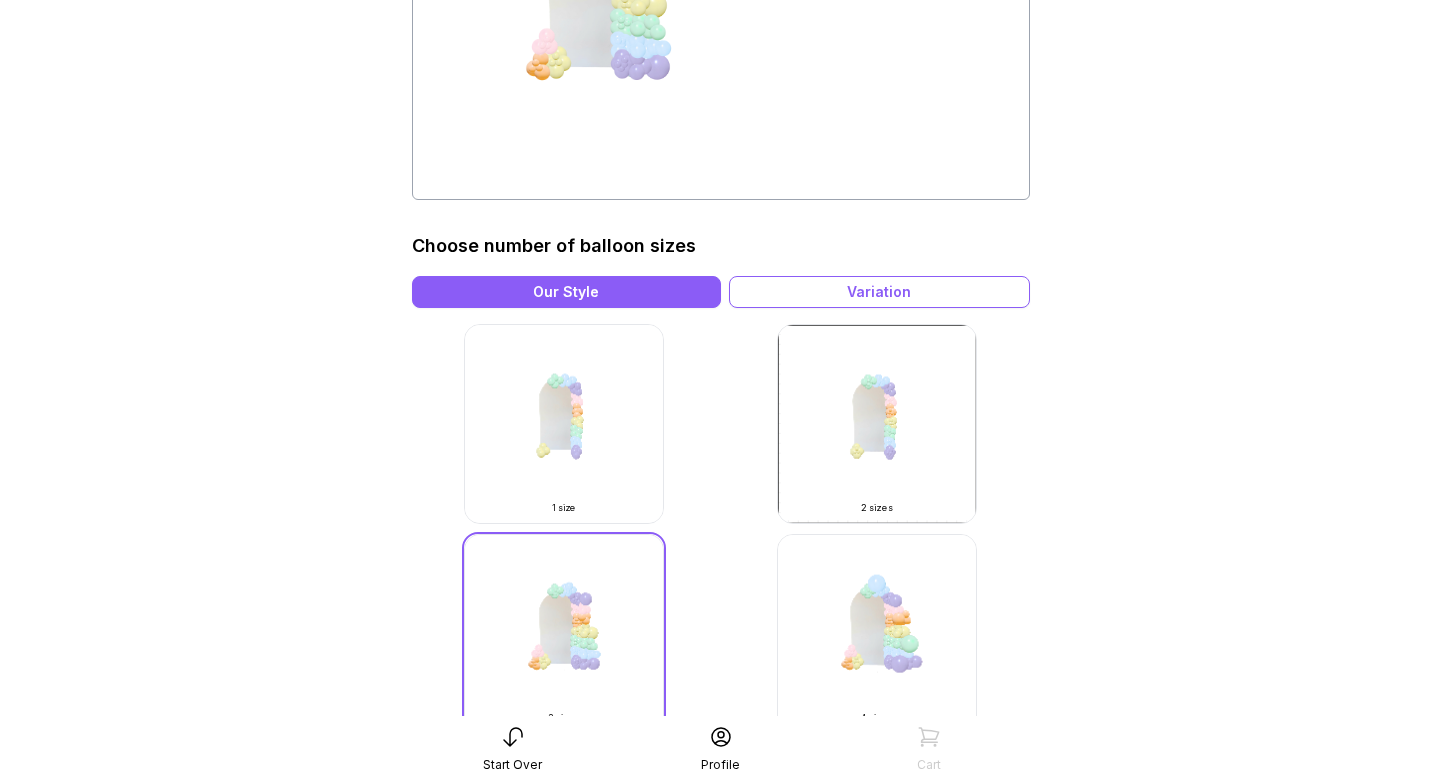 scroll, scrollTop: 343, scrollLeft: 0, axis: vertical 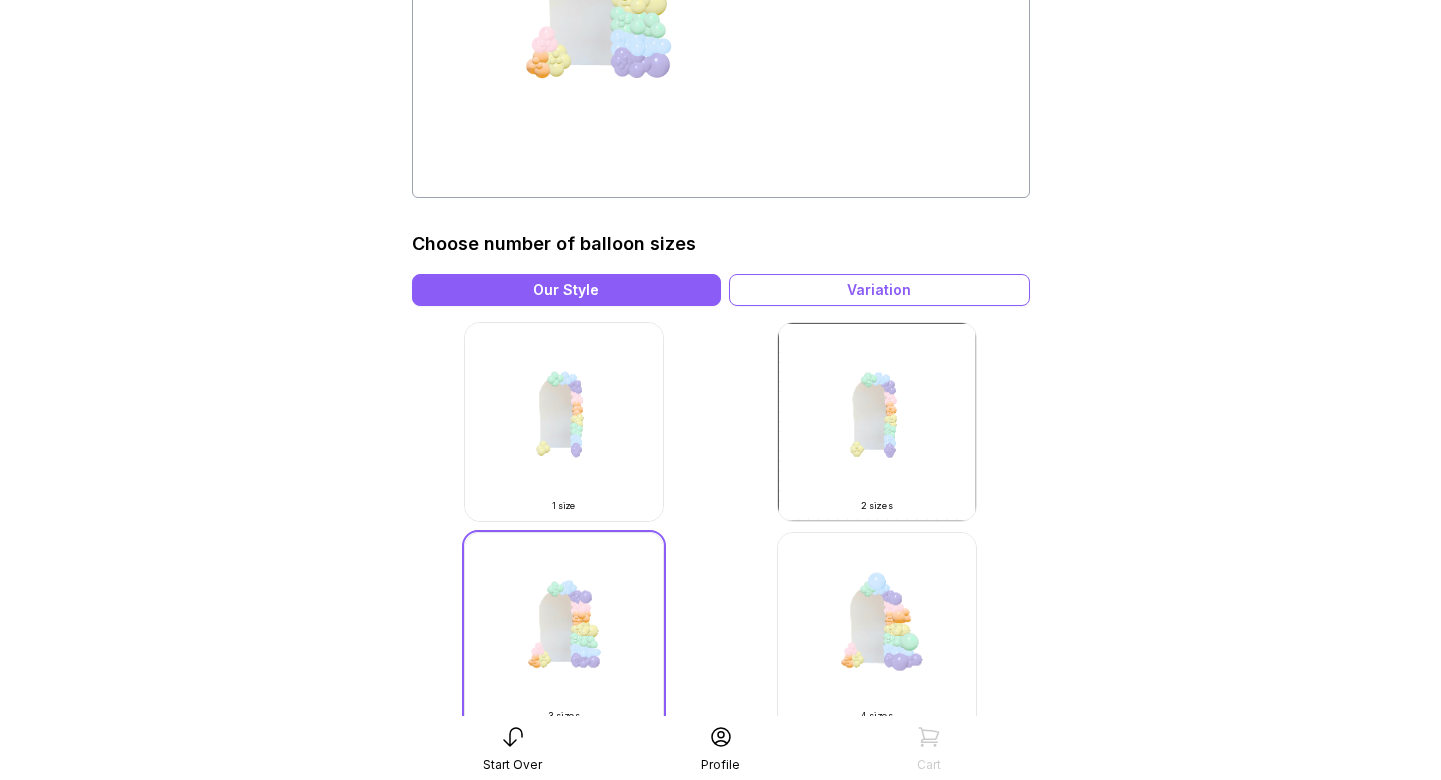 click at bounding box center (564, 422) 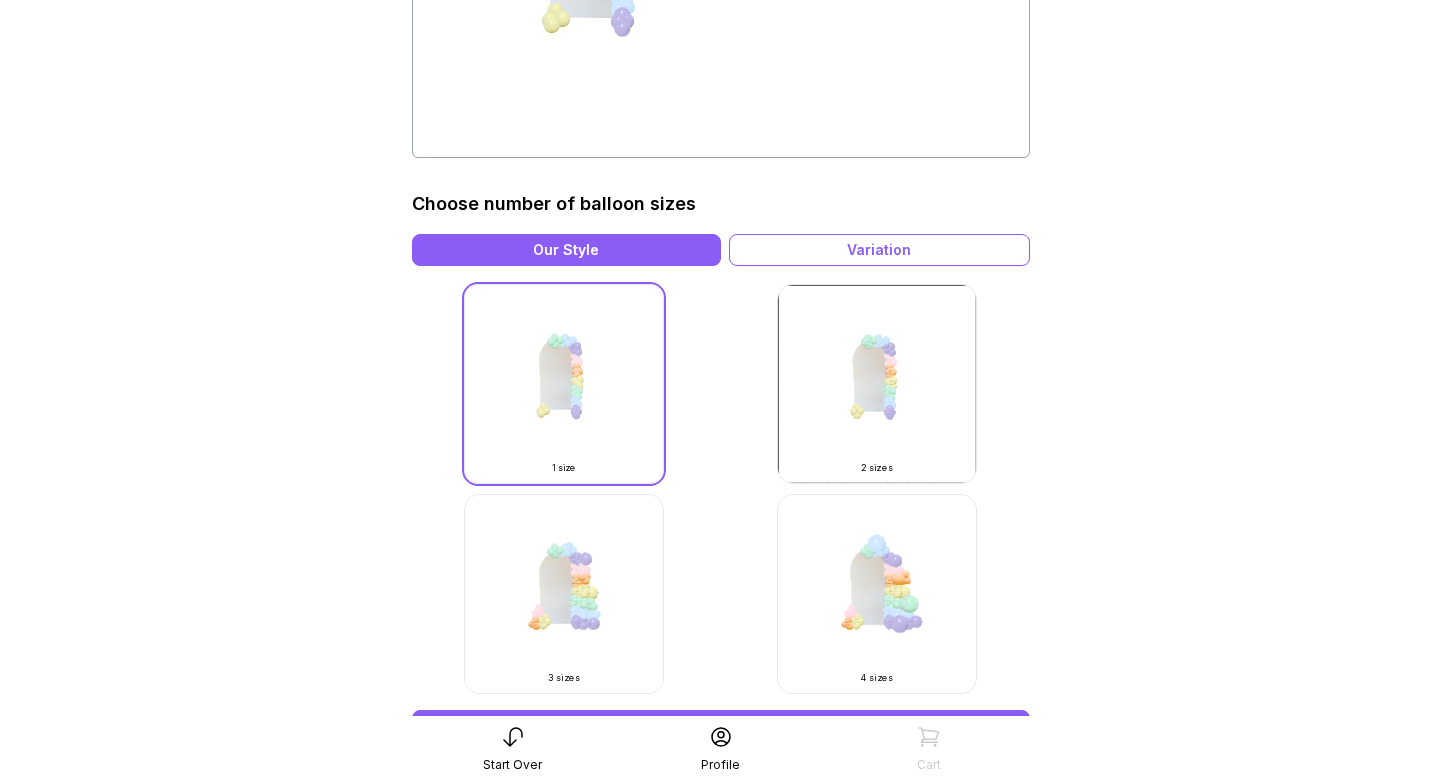 scroll, scrollTop: 467, scrollLeft: 0, axis: vertical 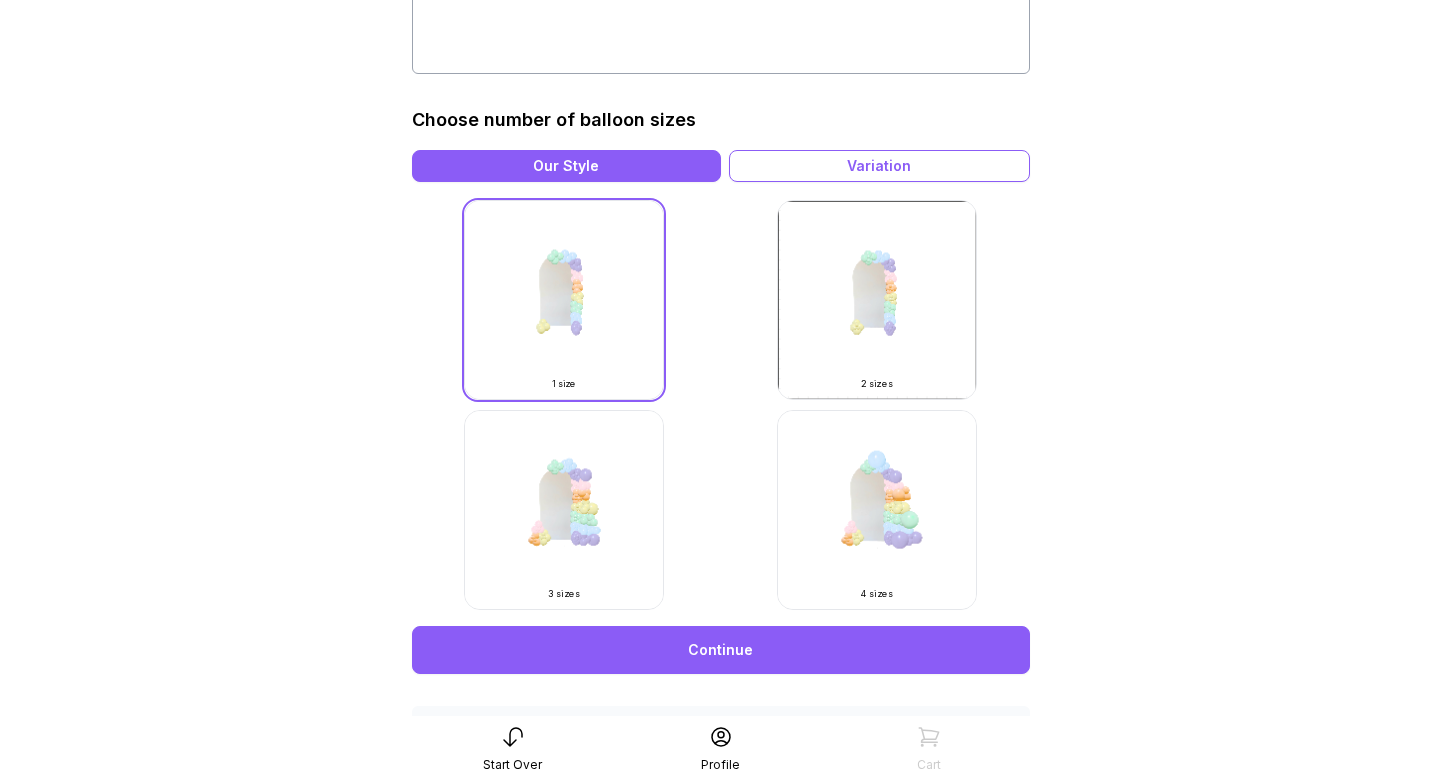 click at bounding box center [877, 300] 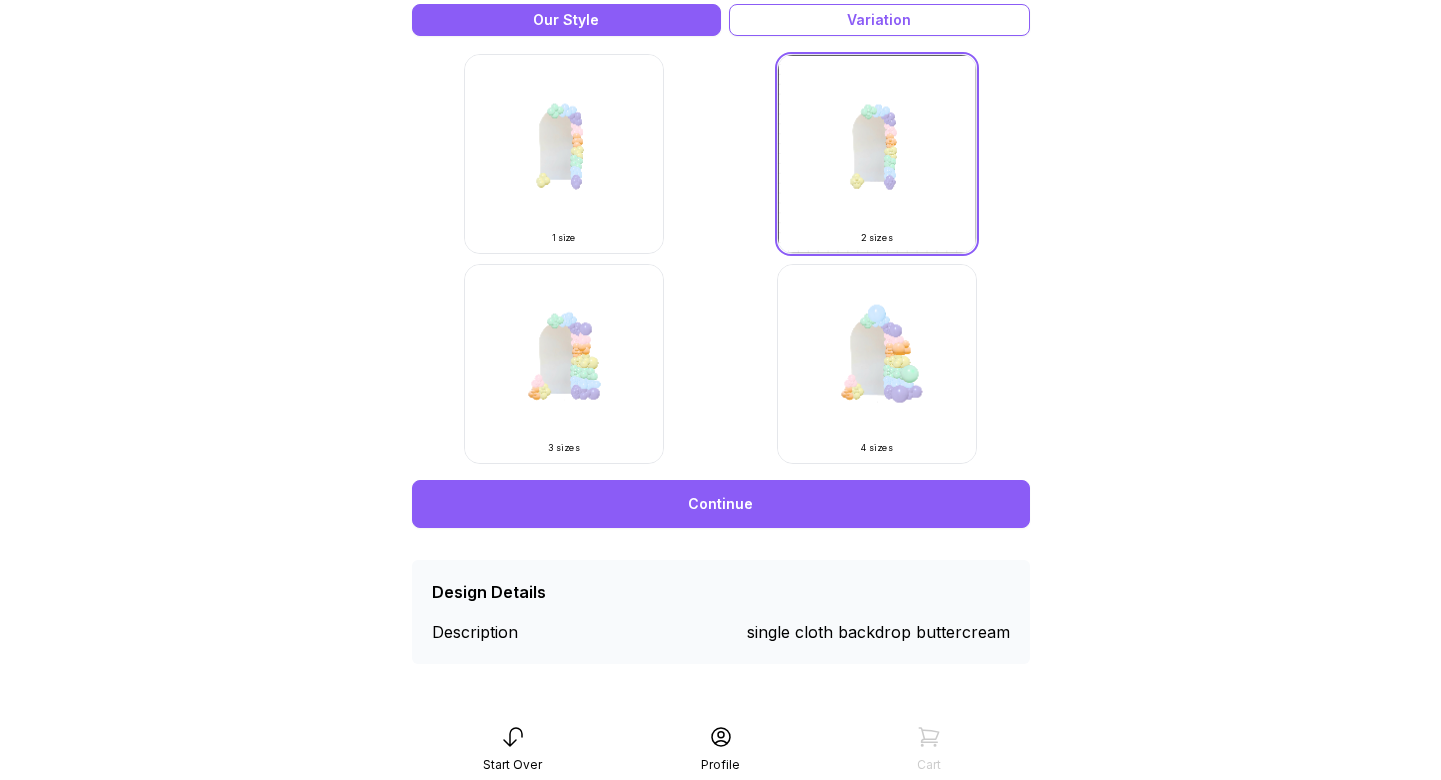 scroll, scrollTop: 613, scrollLeft: 0, axis: vertical 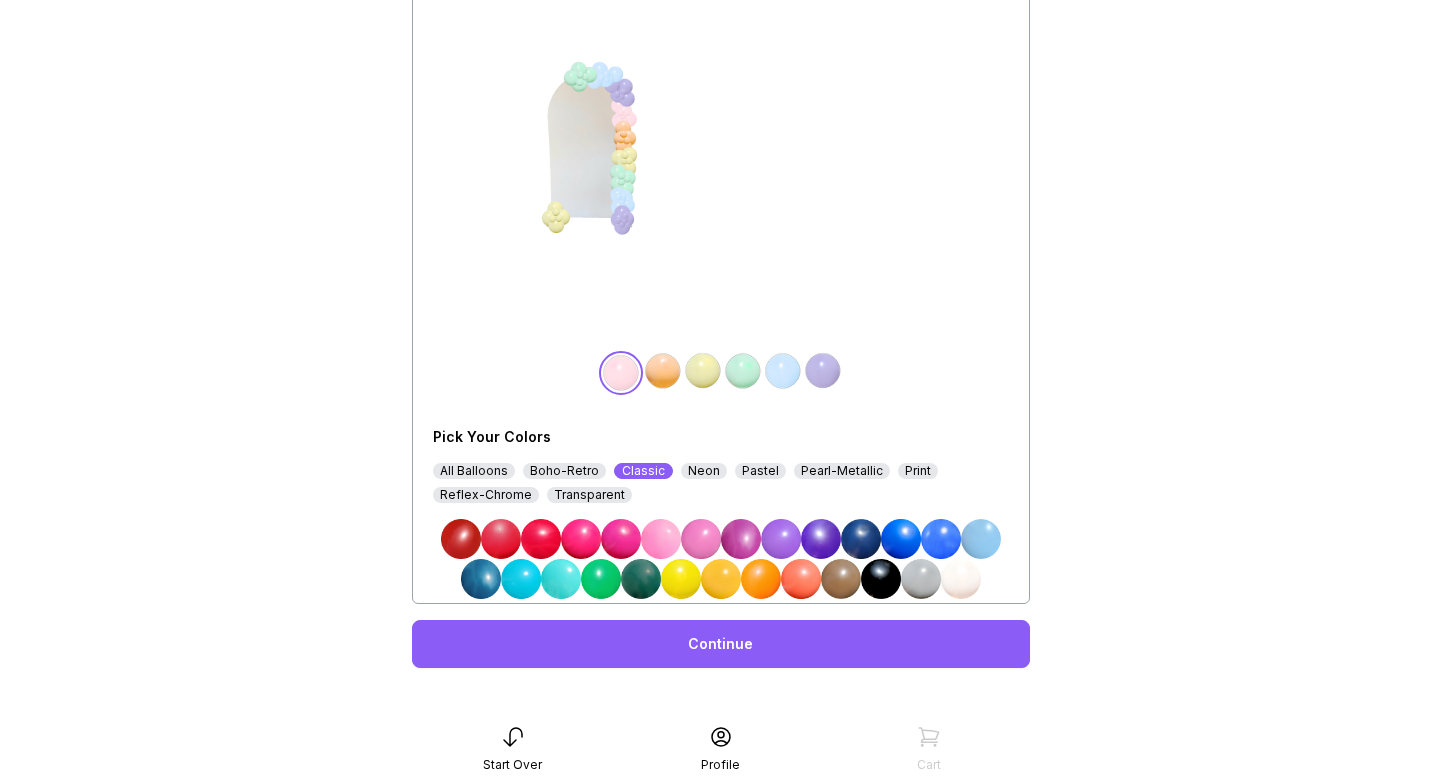 click at bounding box center (461, 539) 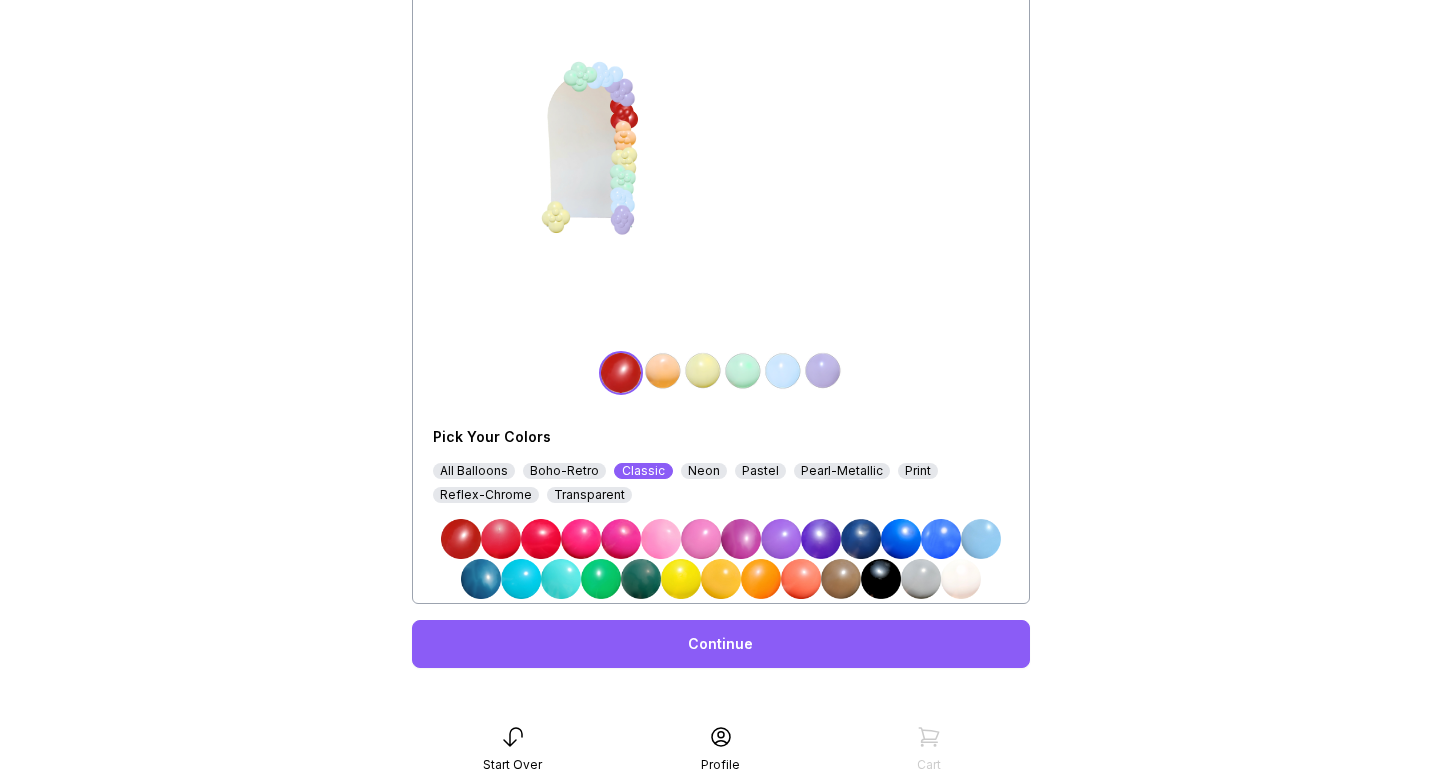click at bounding box center [881, 579] 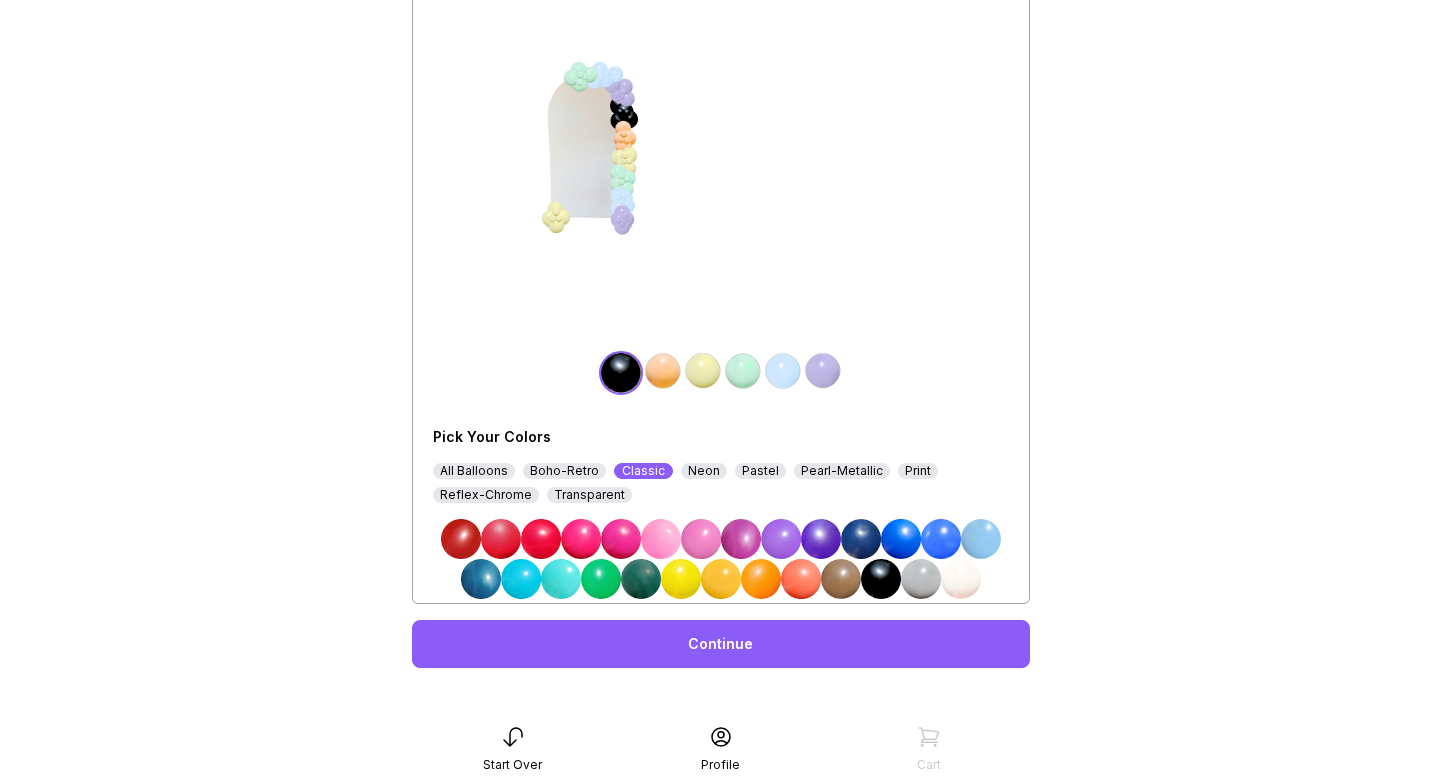 click on "Boho-Retro" at bounding box center [564, 471] 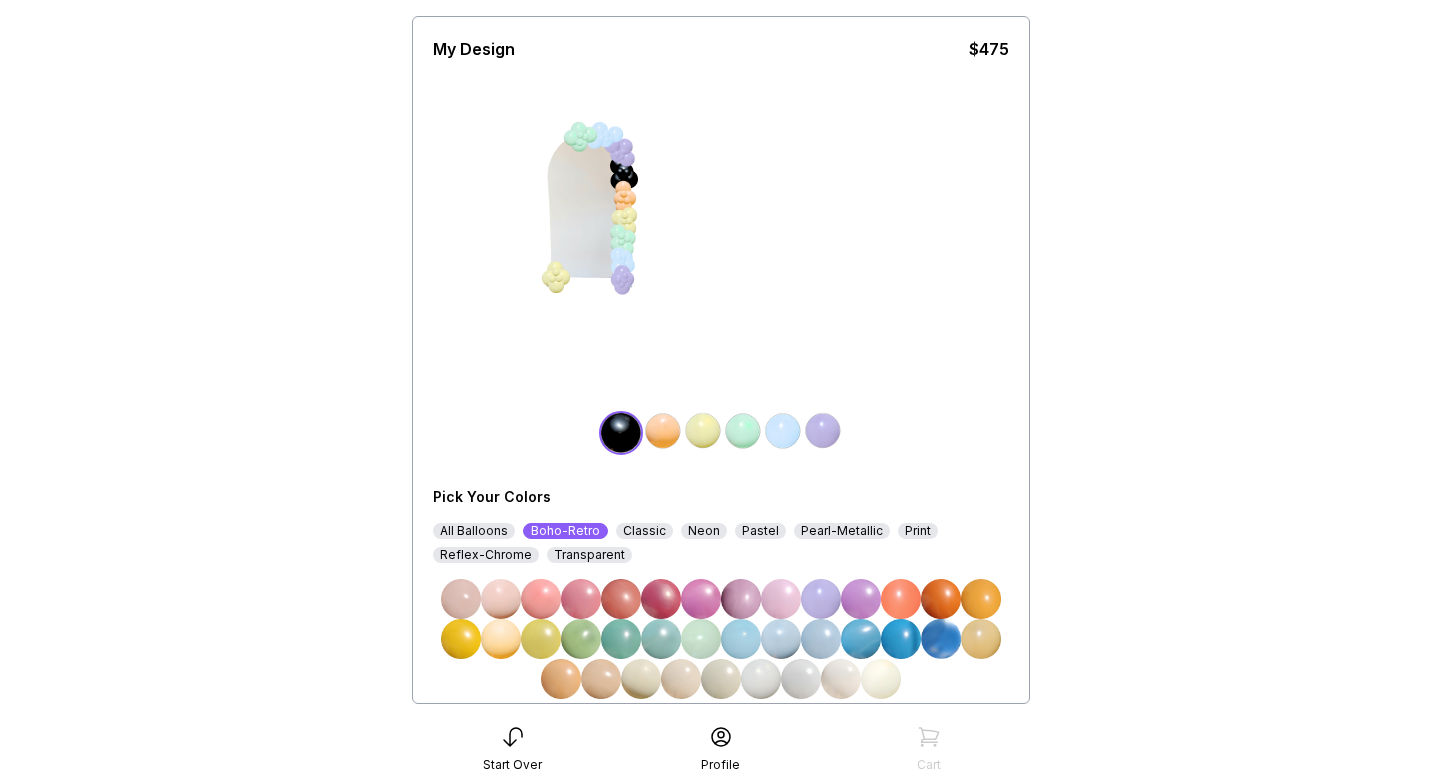 click on "Transparent" at bounding box center [589, 555] 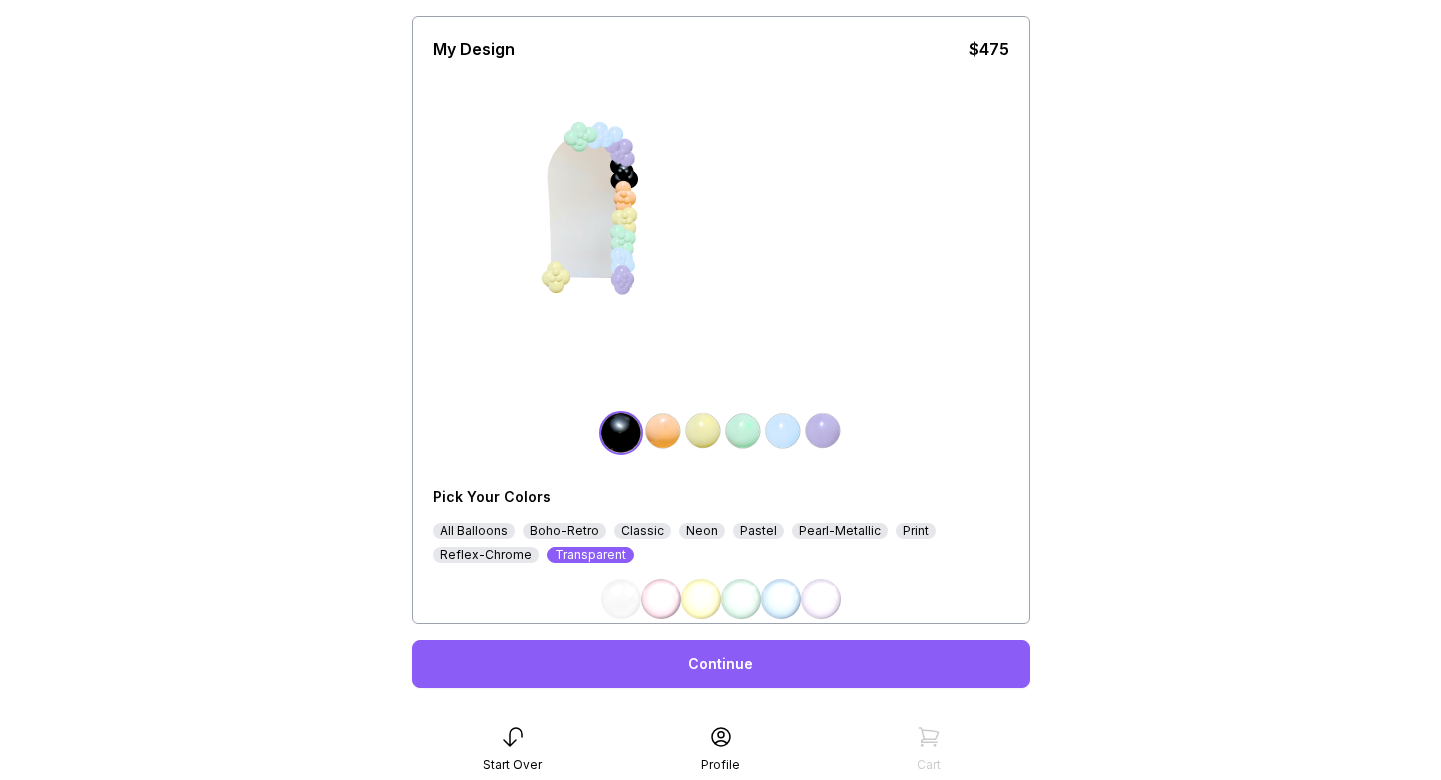 click on "Reflex-Chrome" at bounding box center (486, 555) 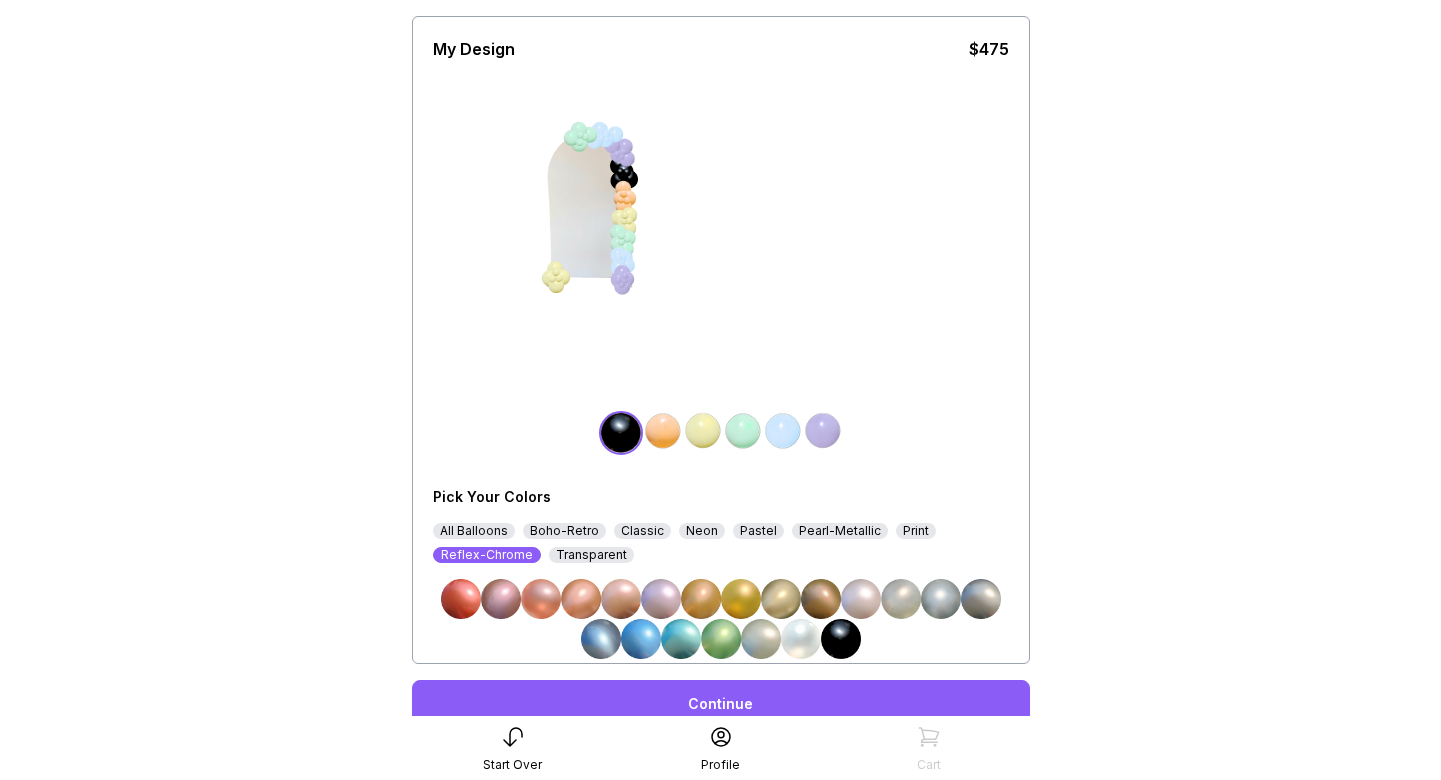 click on "Classic" at bounding box center [642, 531] 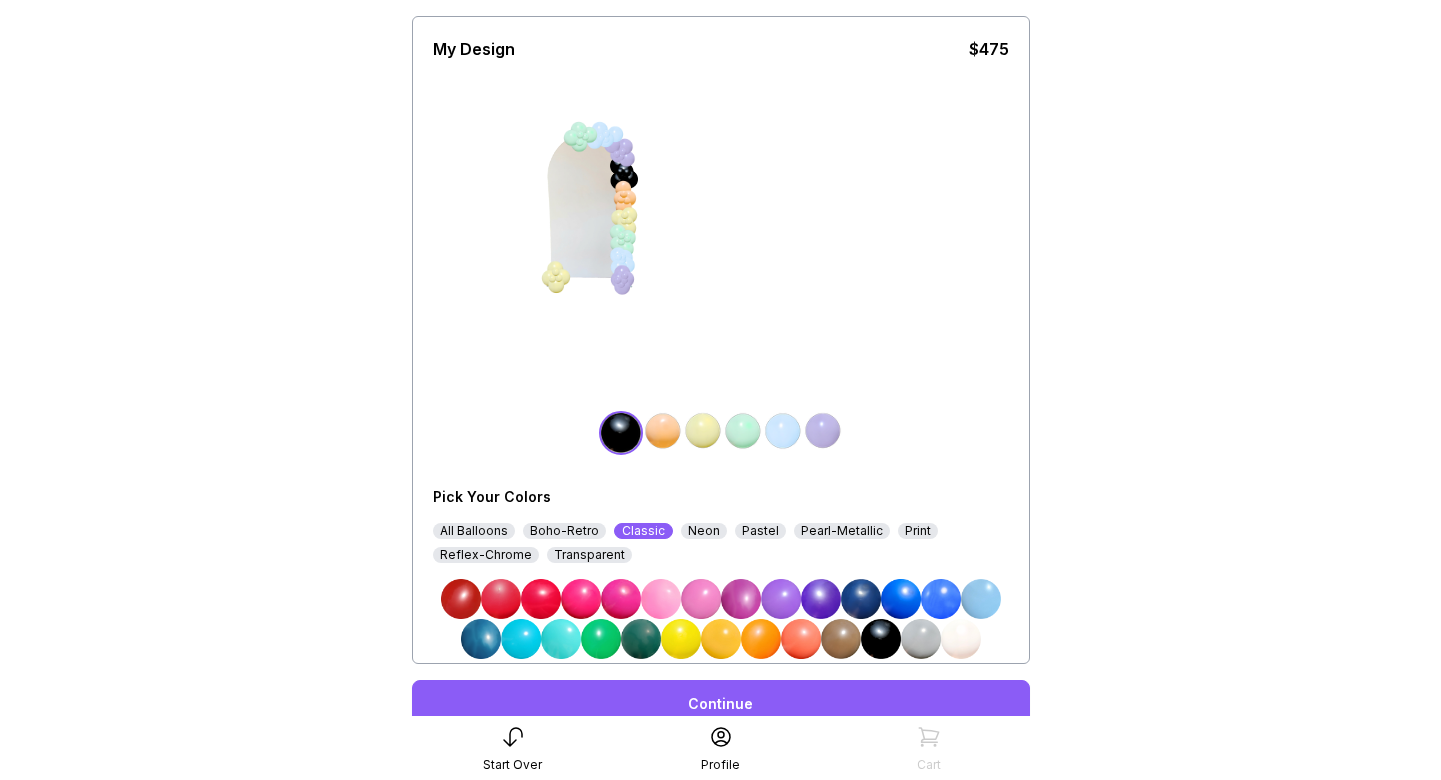click at bounding box center [461, 599] 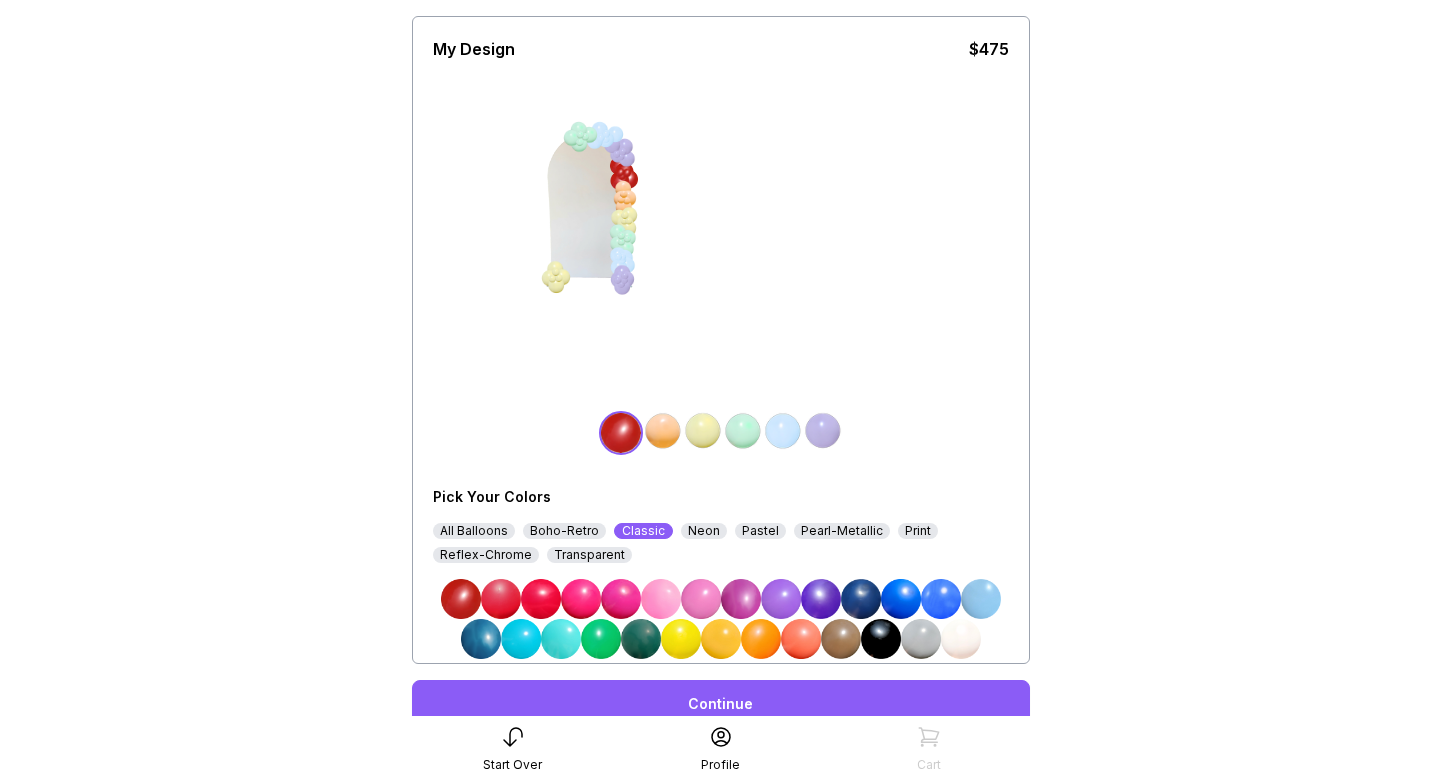 click at bounding box center [461, 599] 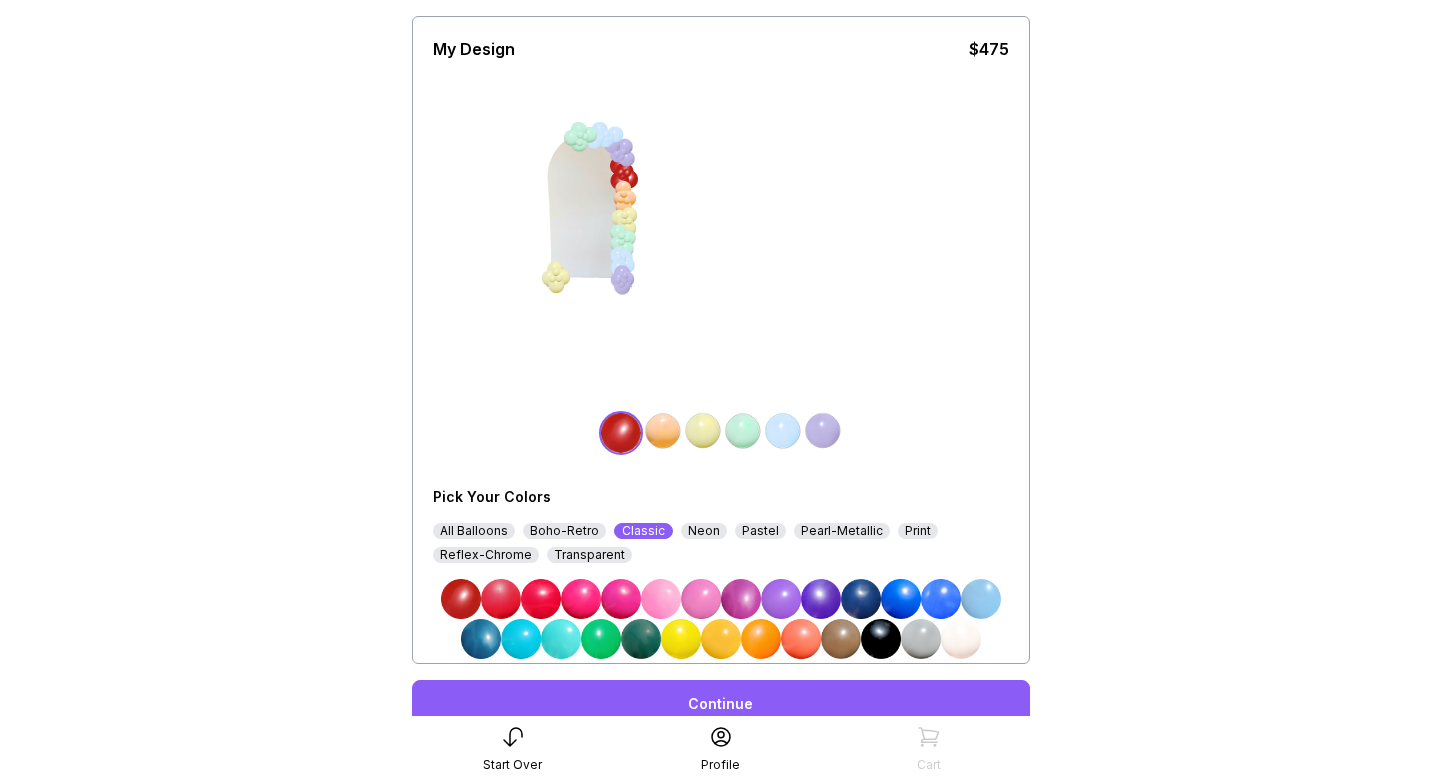 click at bounding box center [624, 215] 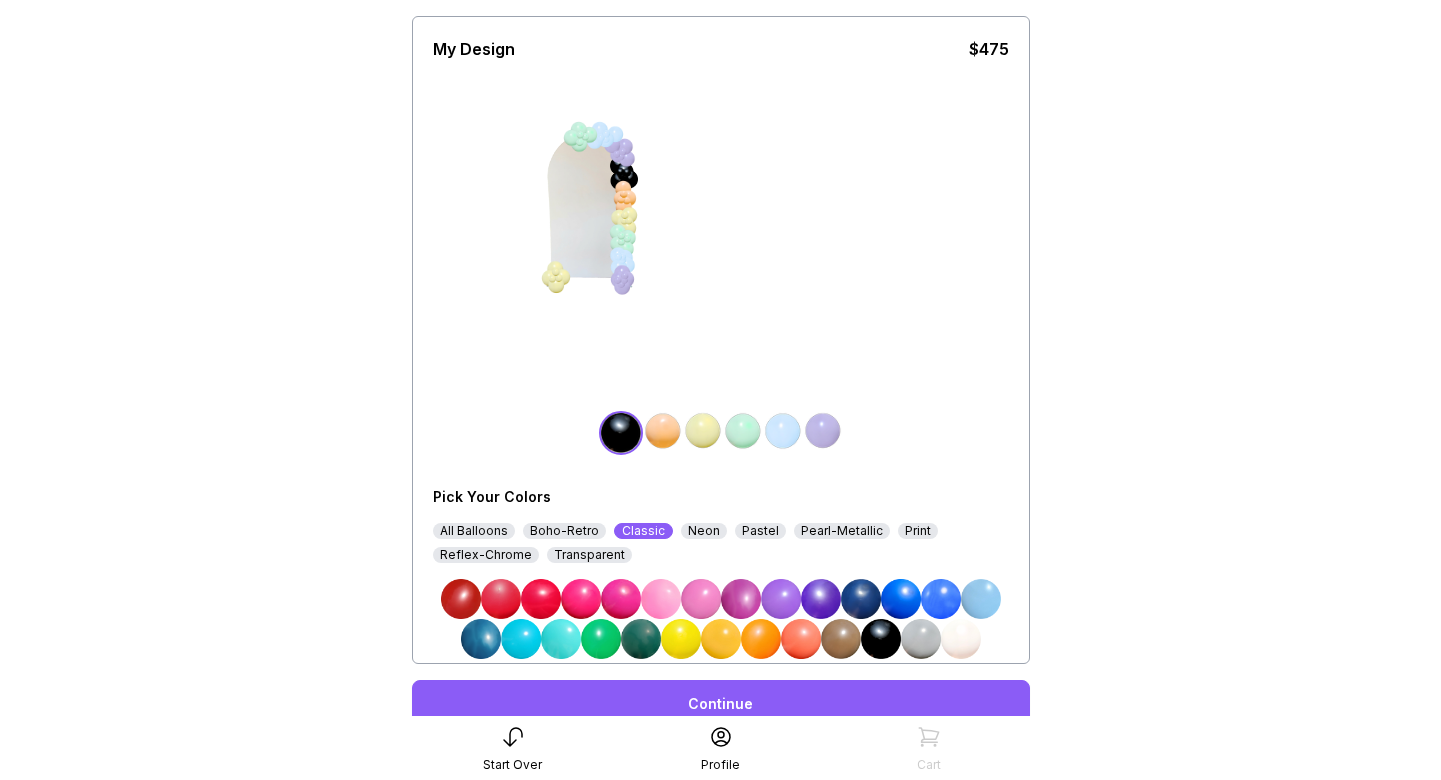 click at bounding box center [461, 599] 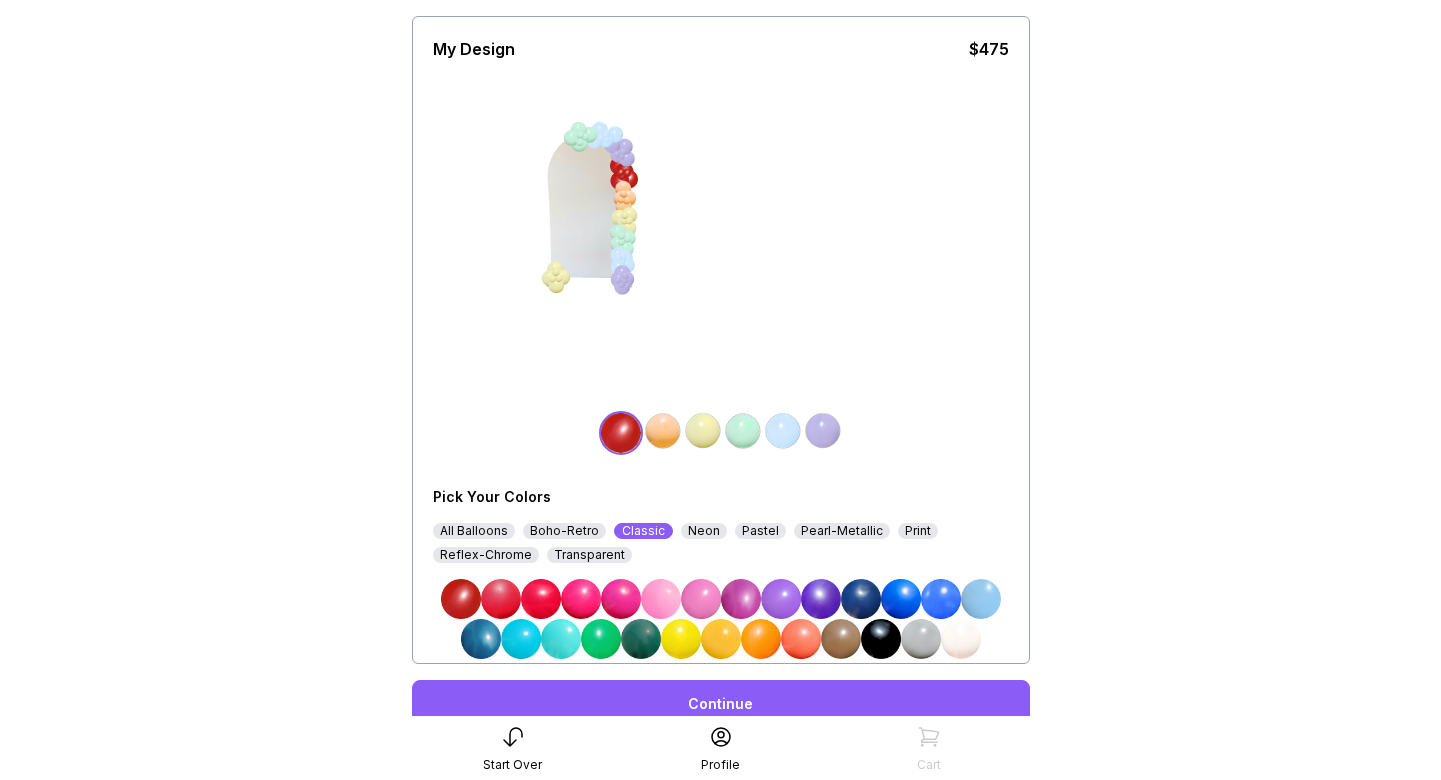 click at bounding box center [663, 431] 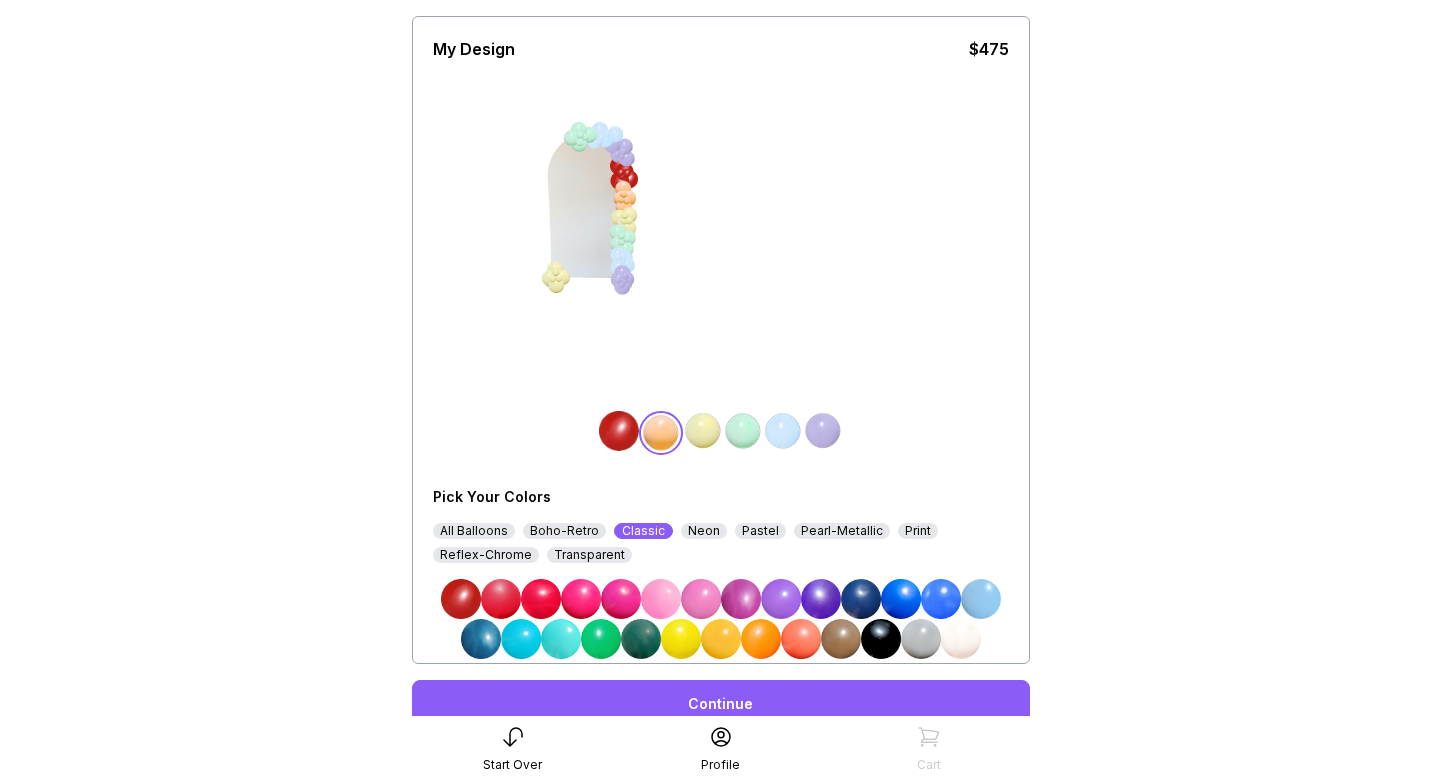 click at bounding box center [881, 639] 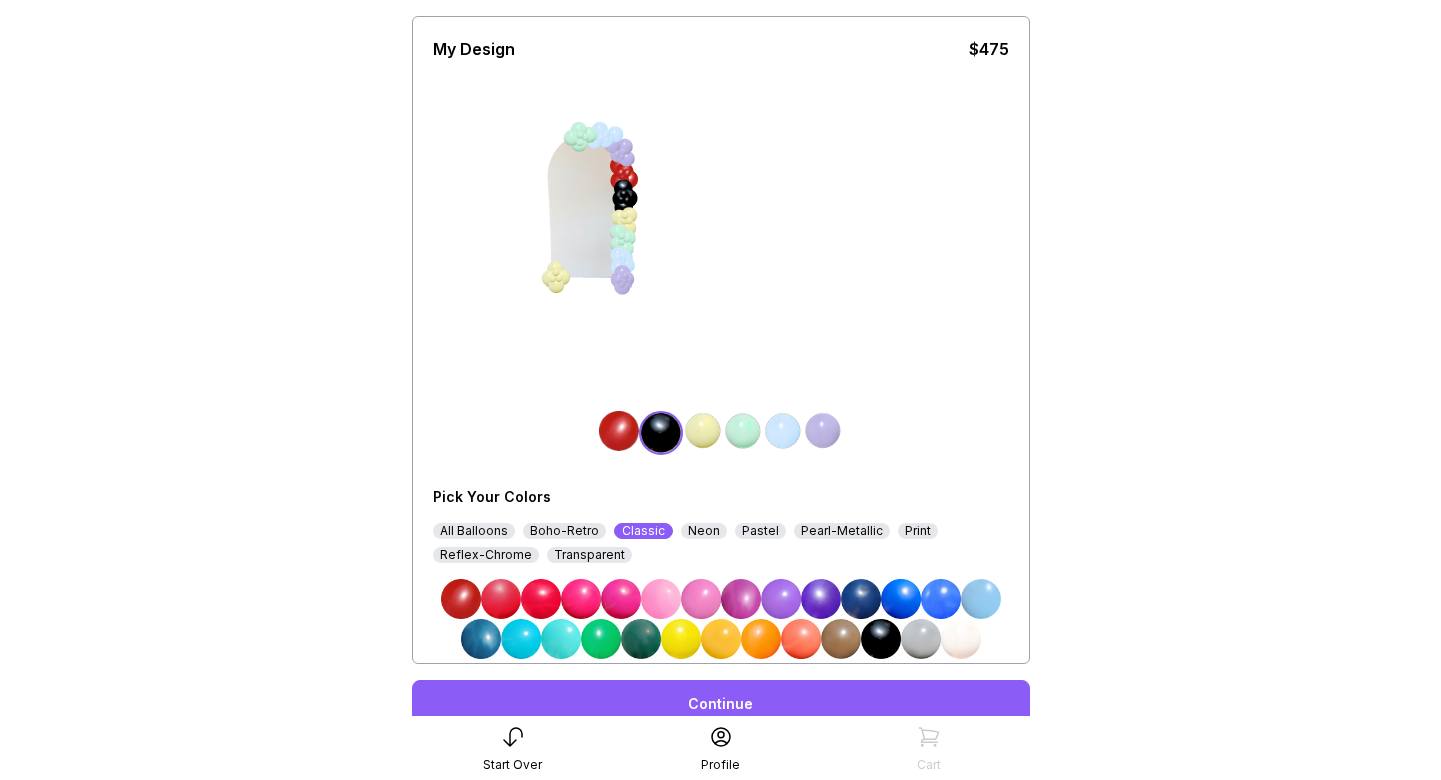 click at bounding box center (703, 431) 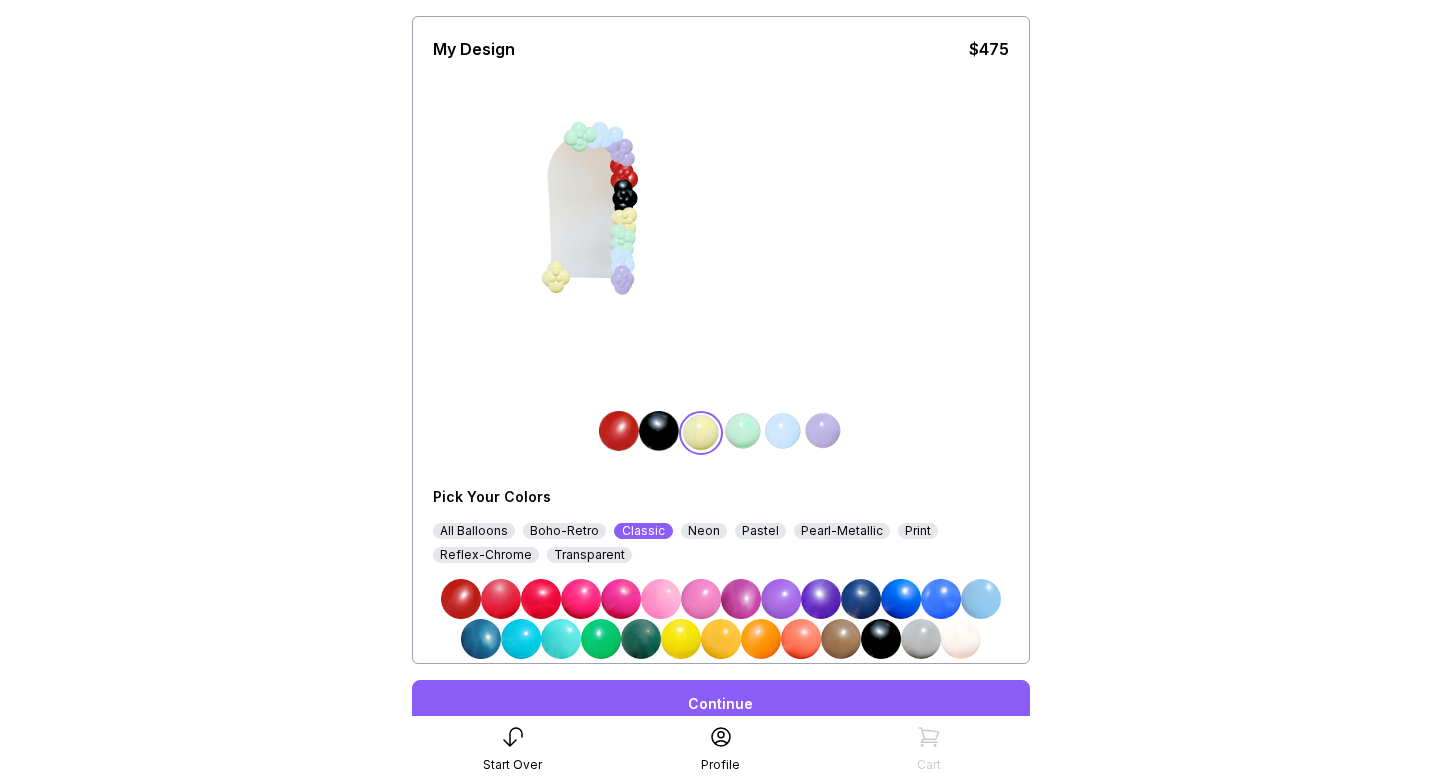 click at bounding box center [461, 599] 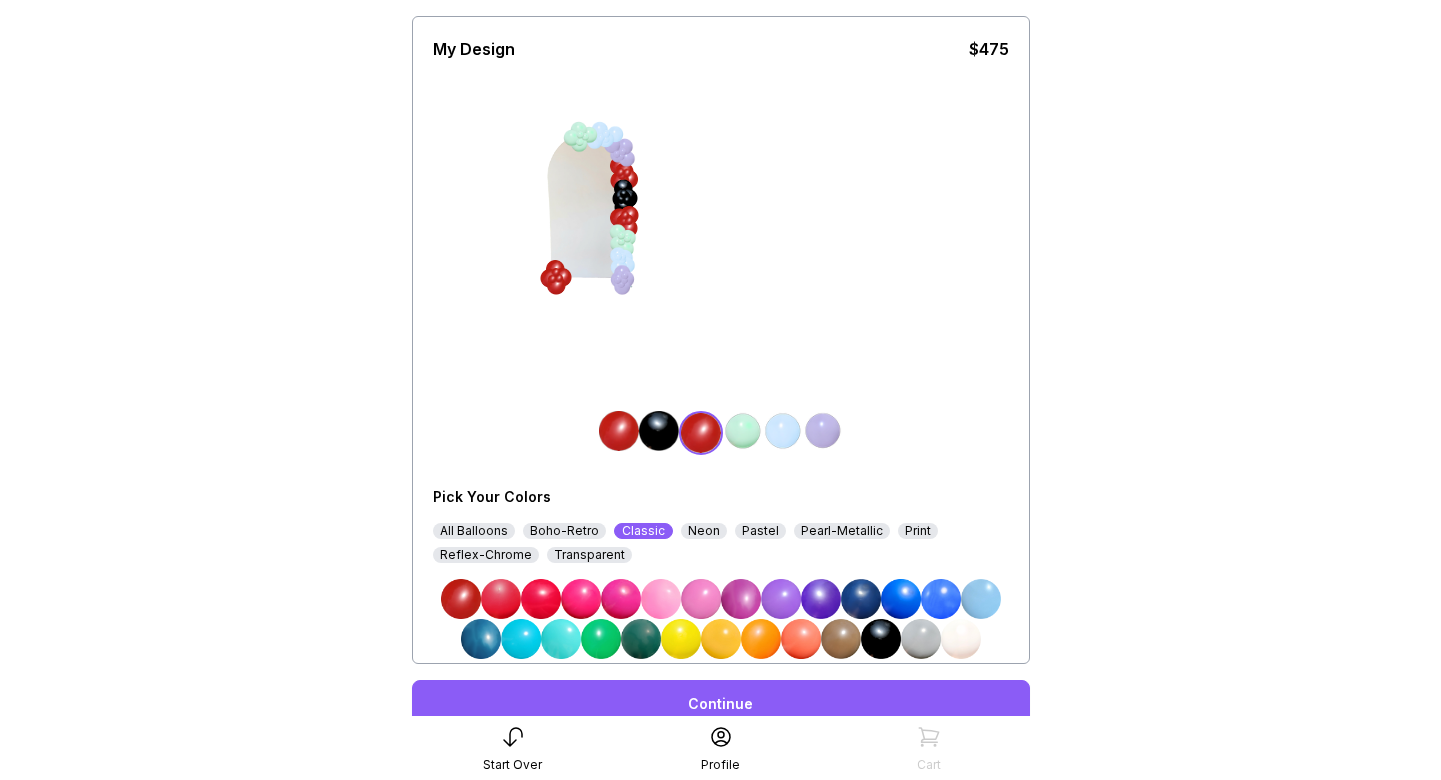 click at bounding box center (743, 431) 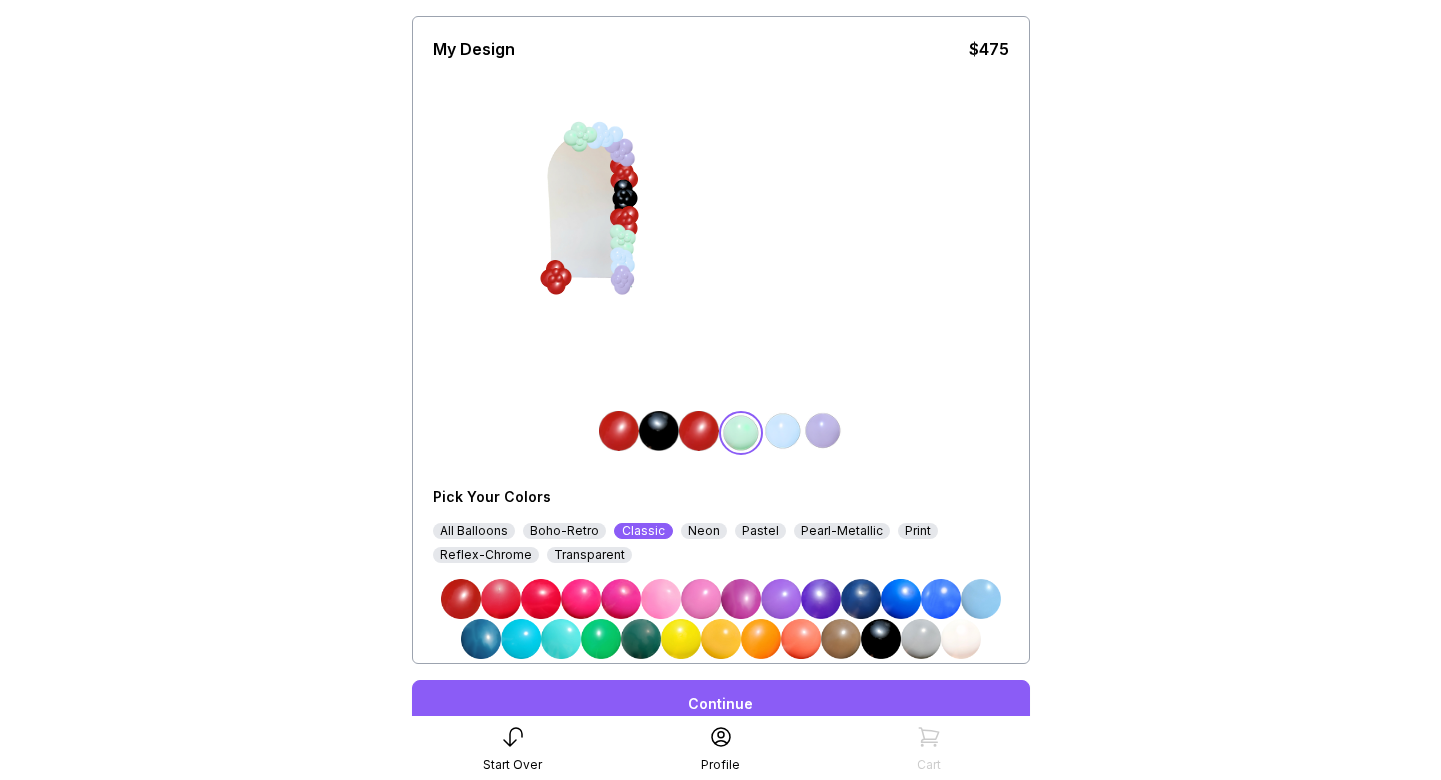 click at bounding box center [681, 639] 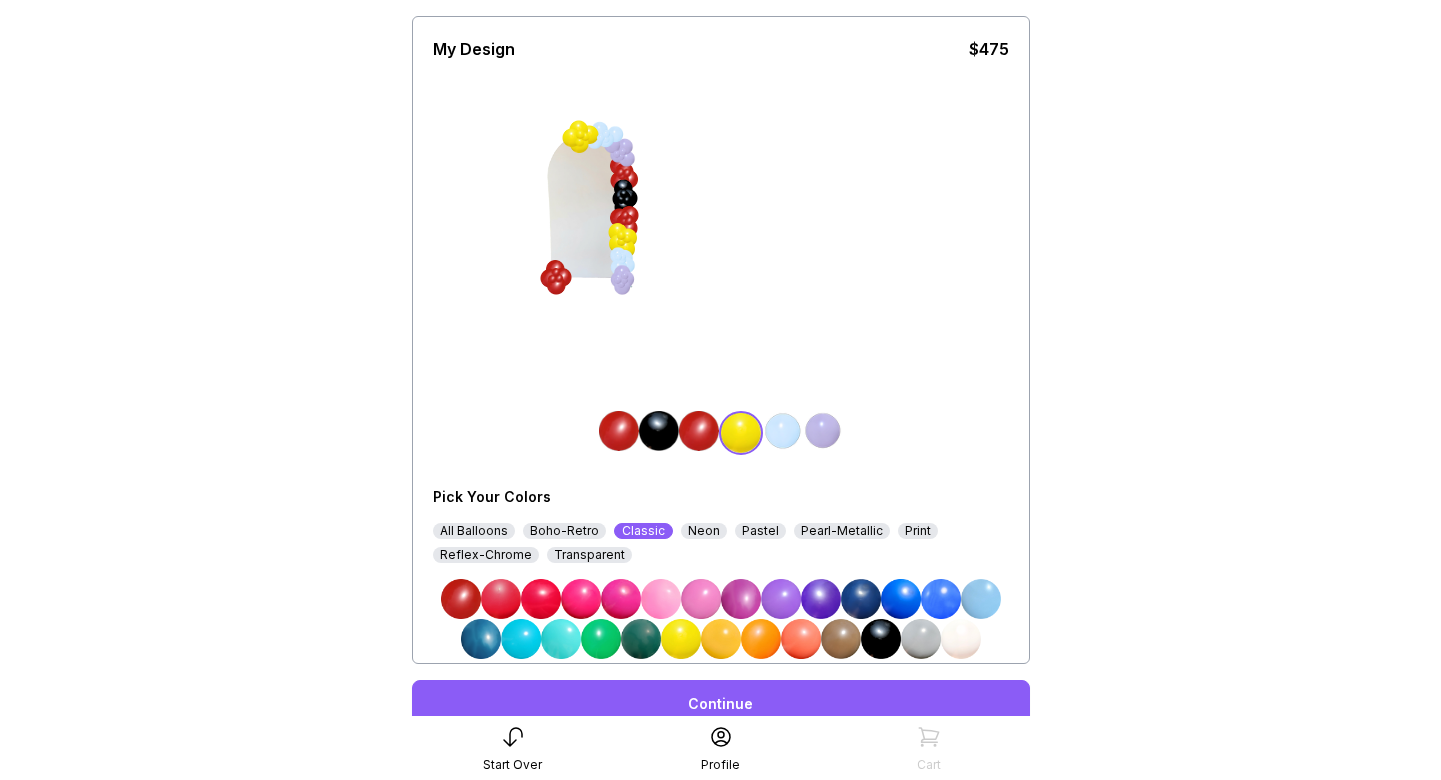 click at bounding box center [881, 639] 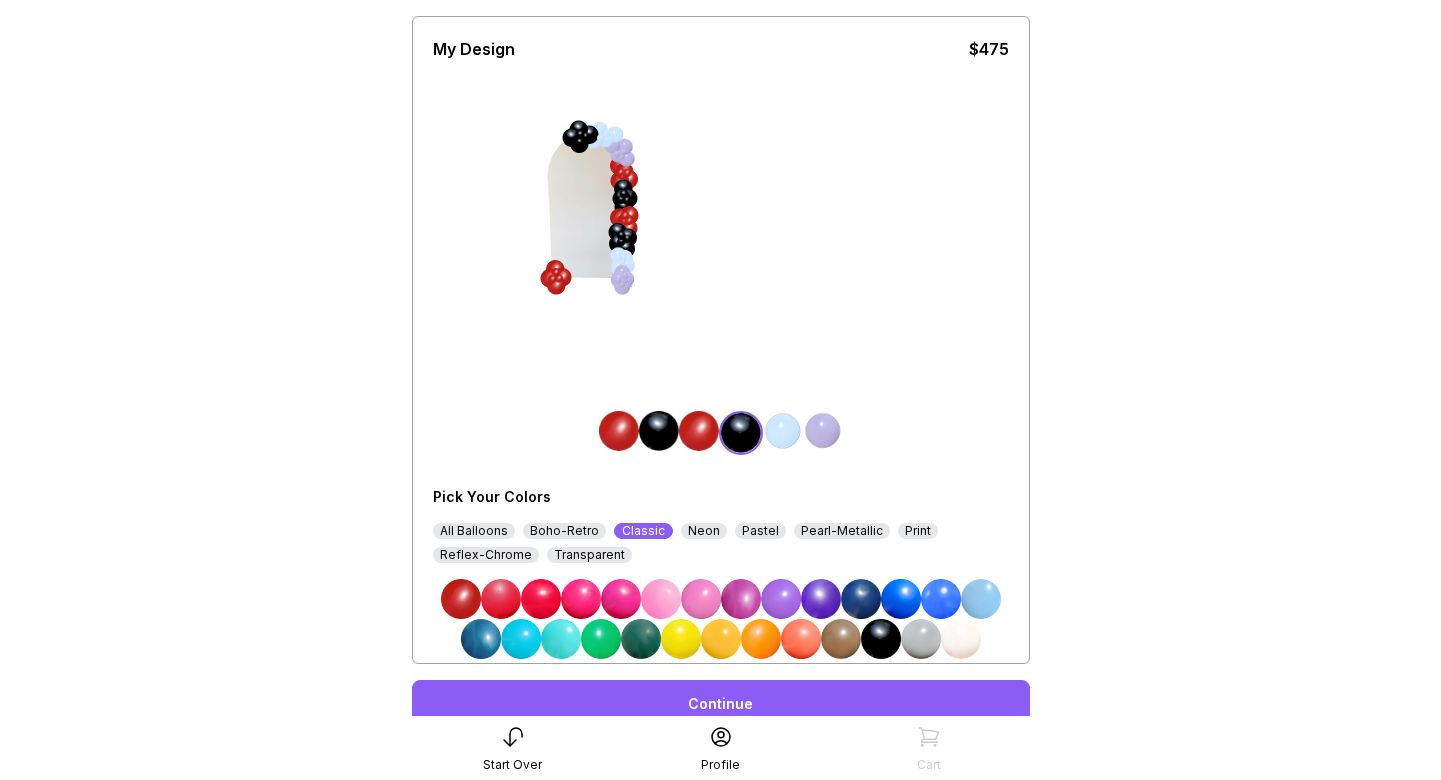 click at bounding box center (699, 431) 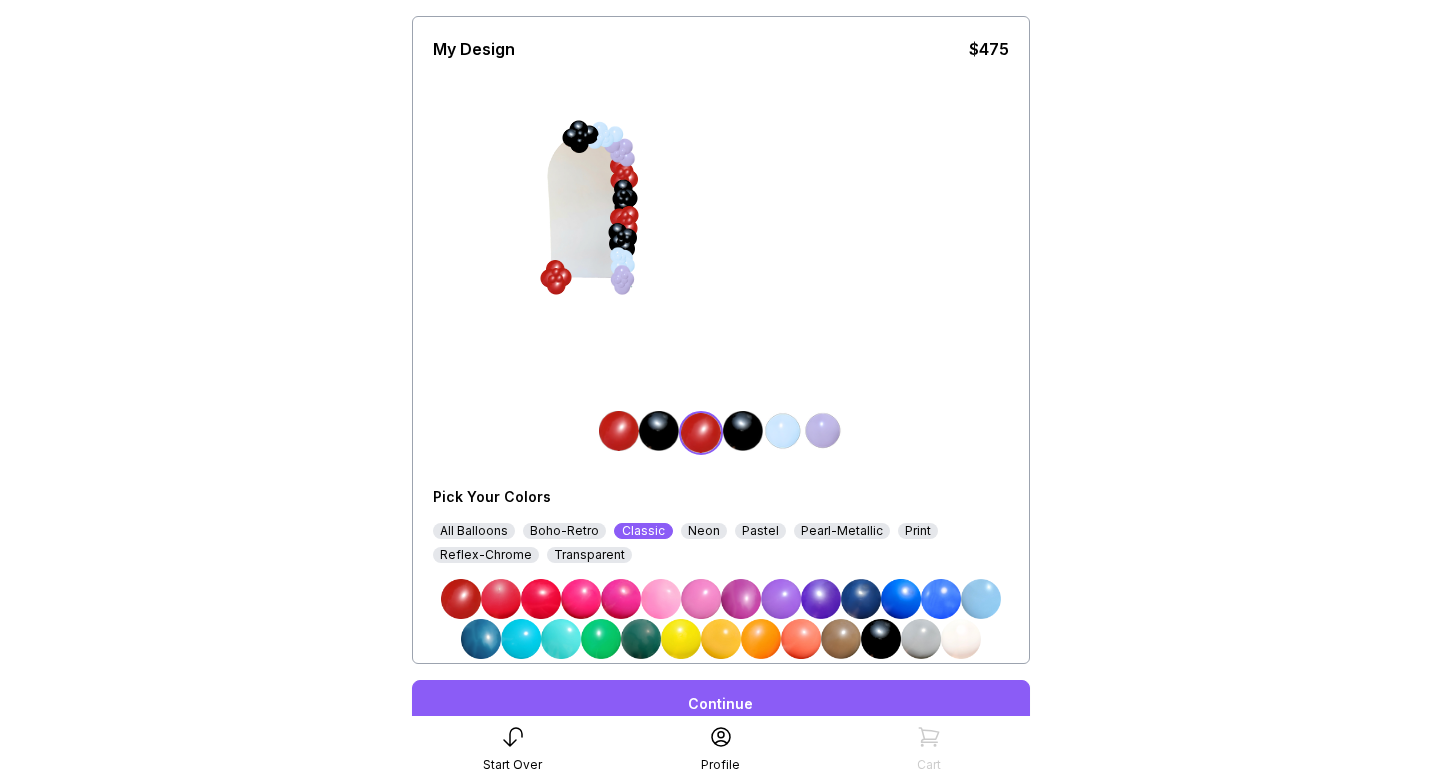 click at bounding box center [681, 639] 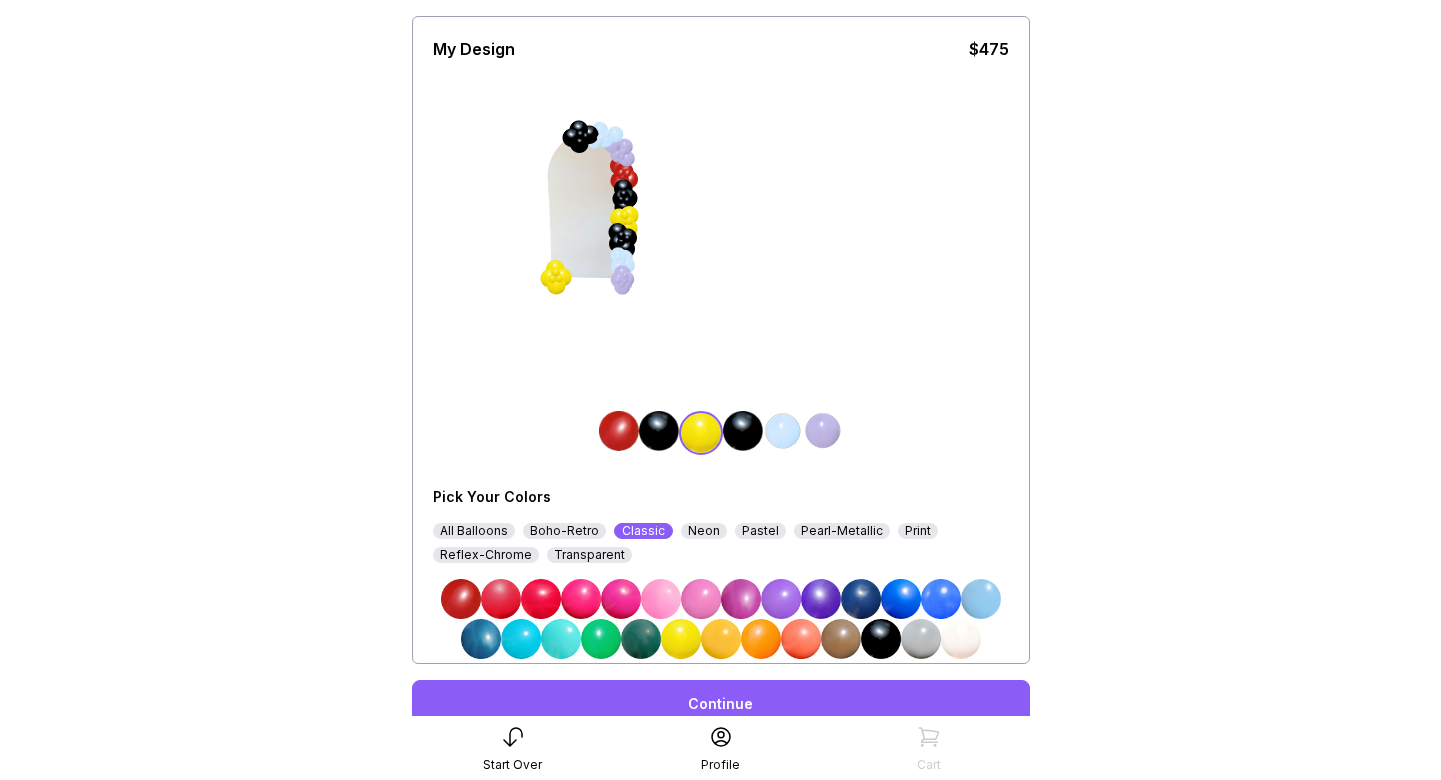 click at bounding box center [743, 431] 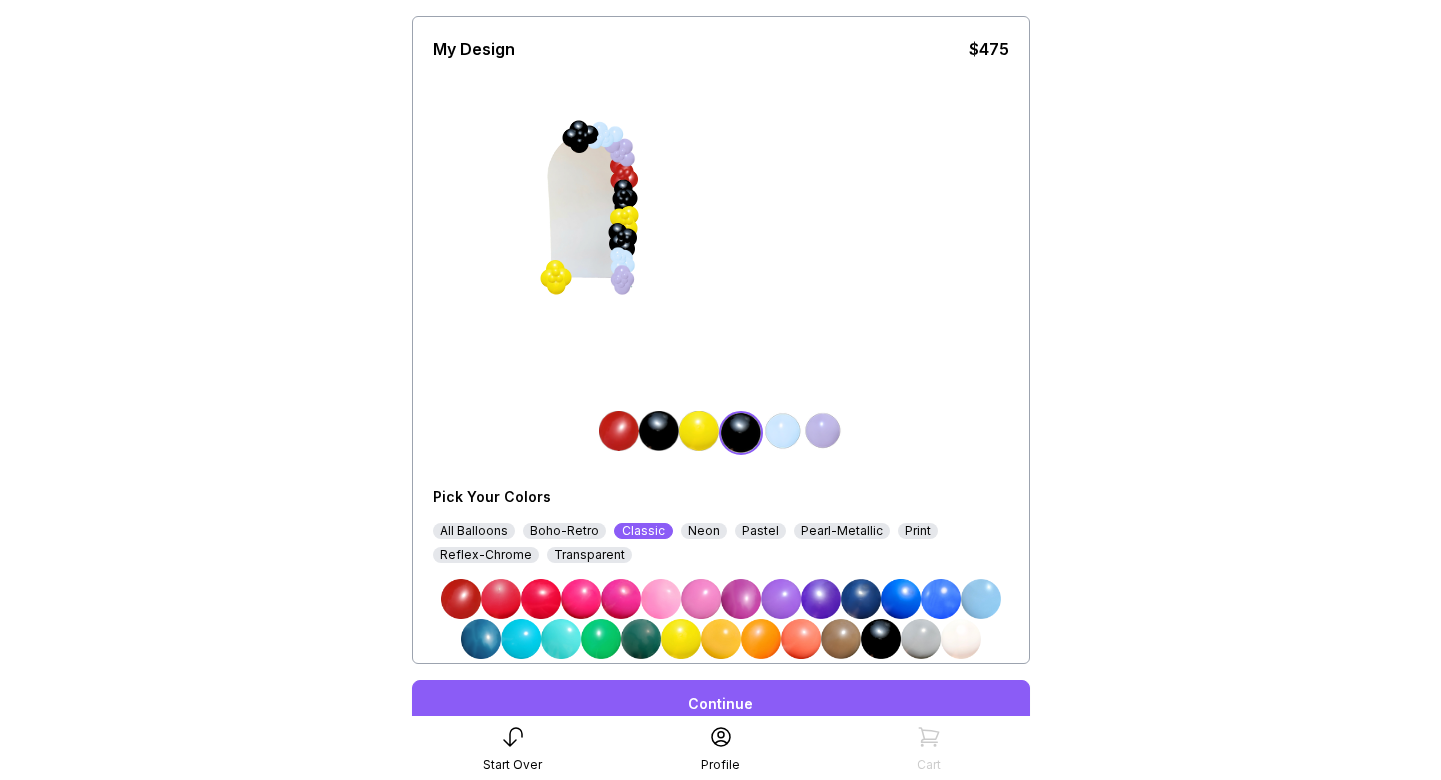 click at bounding box center [461, 599] 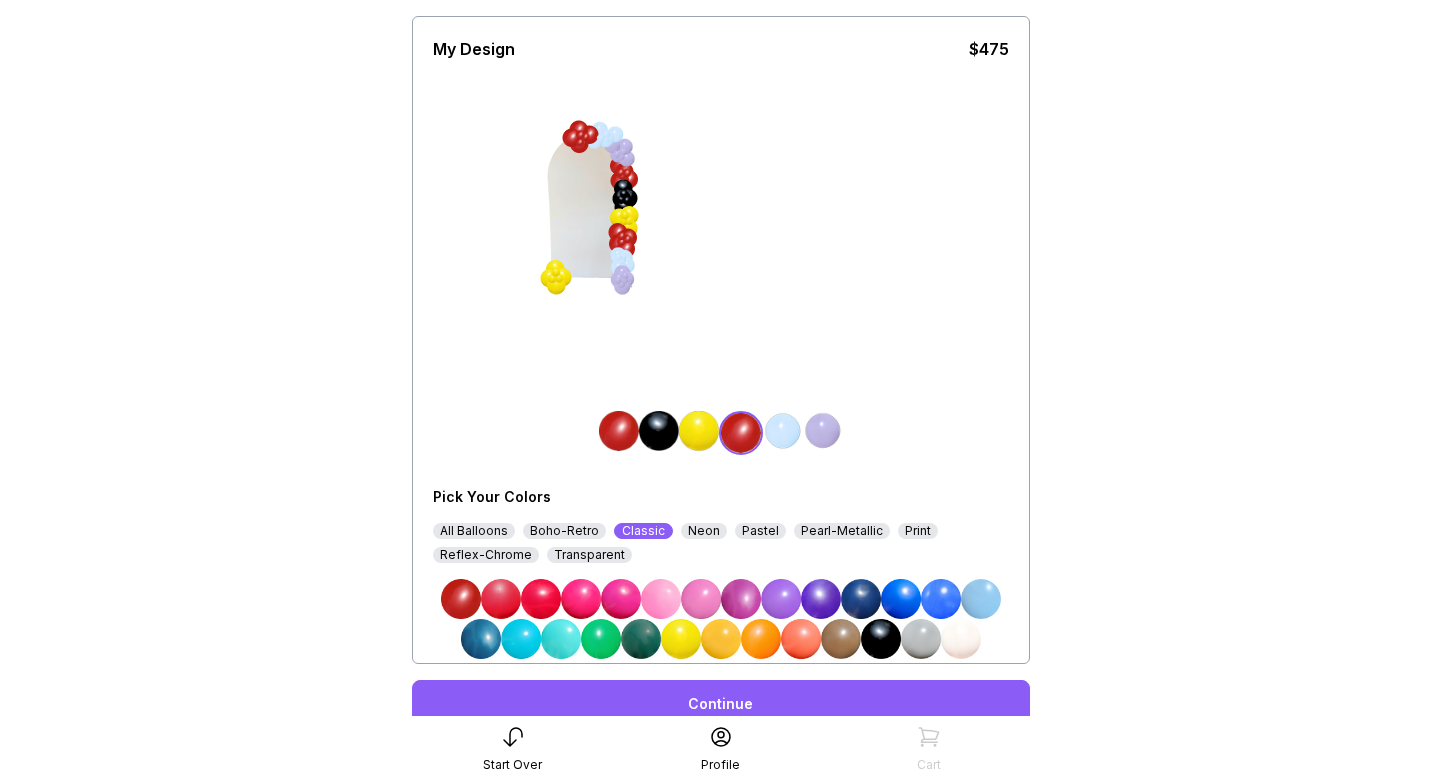 click at bounding box center [783, 431] 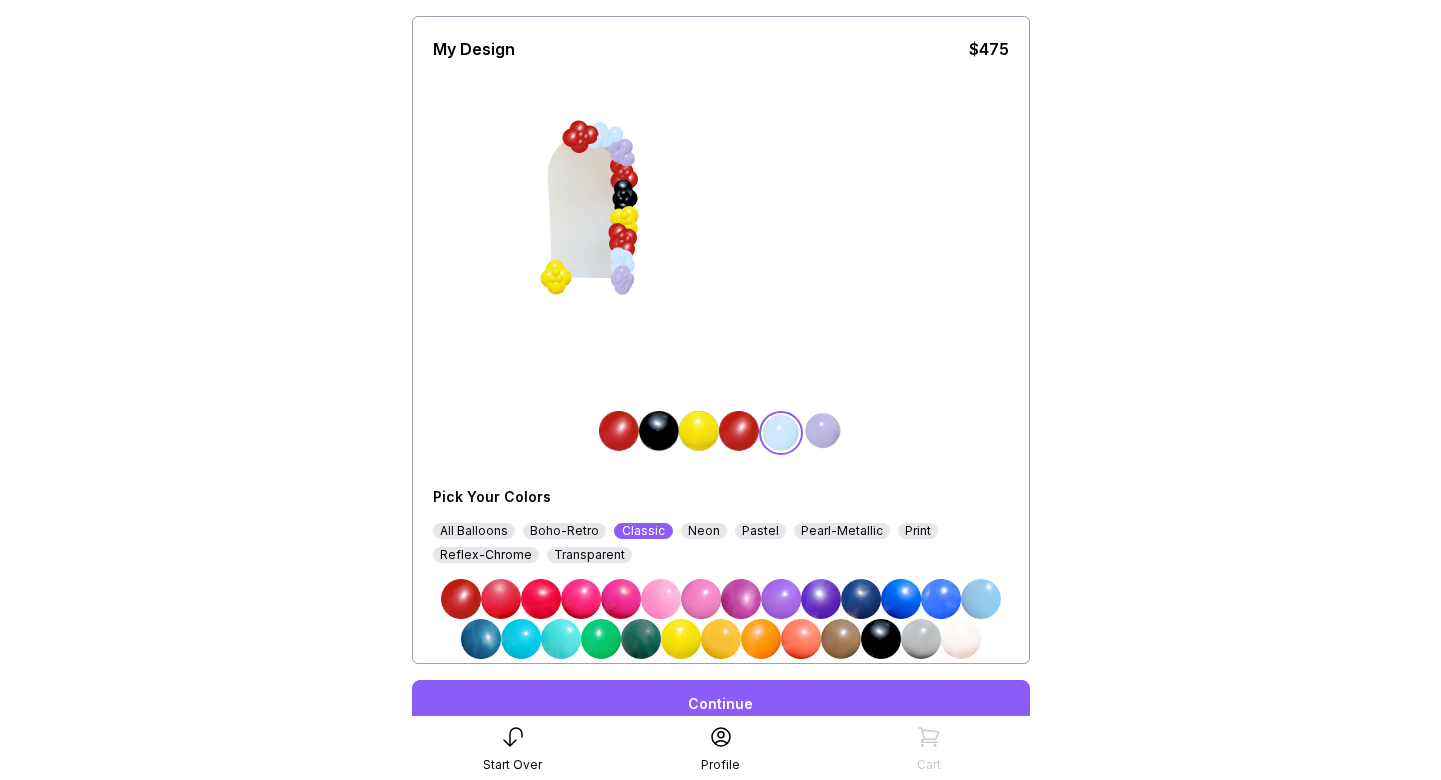 click at bounding box center (881, 639) 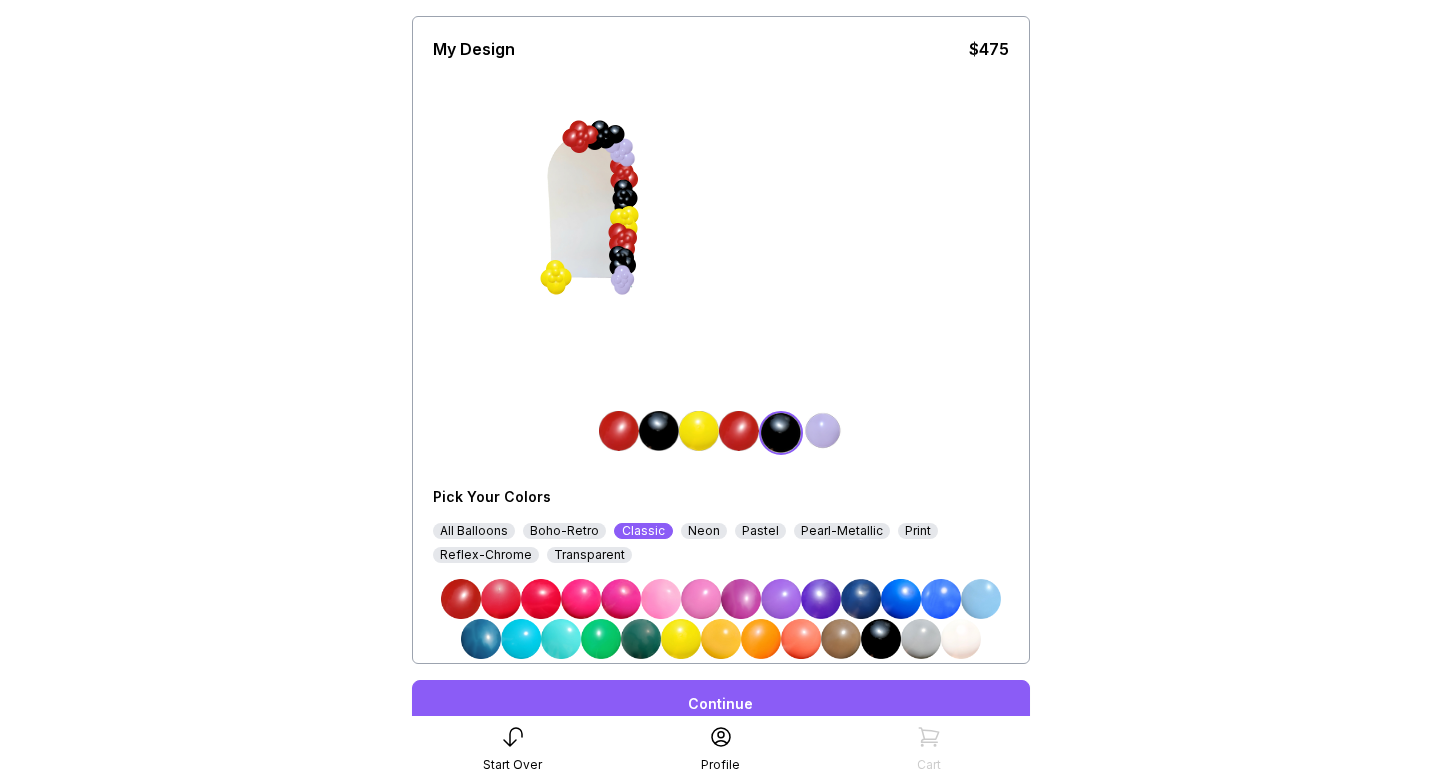 click at bounding box center [823, 431] 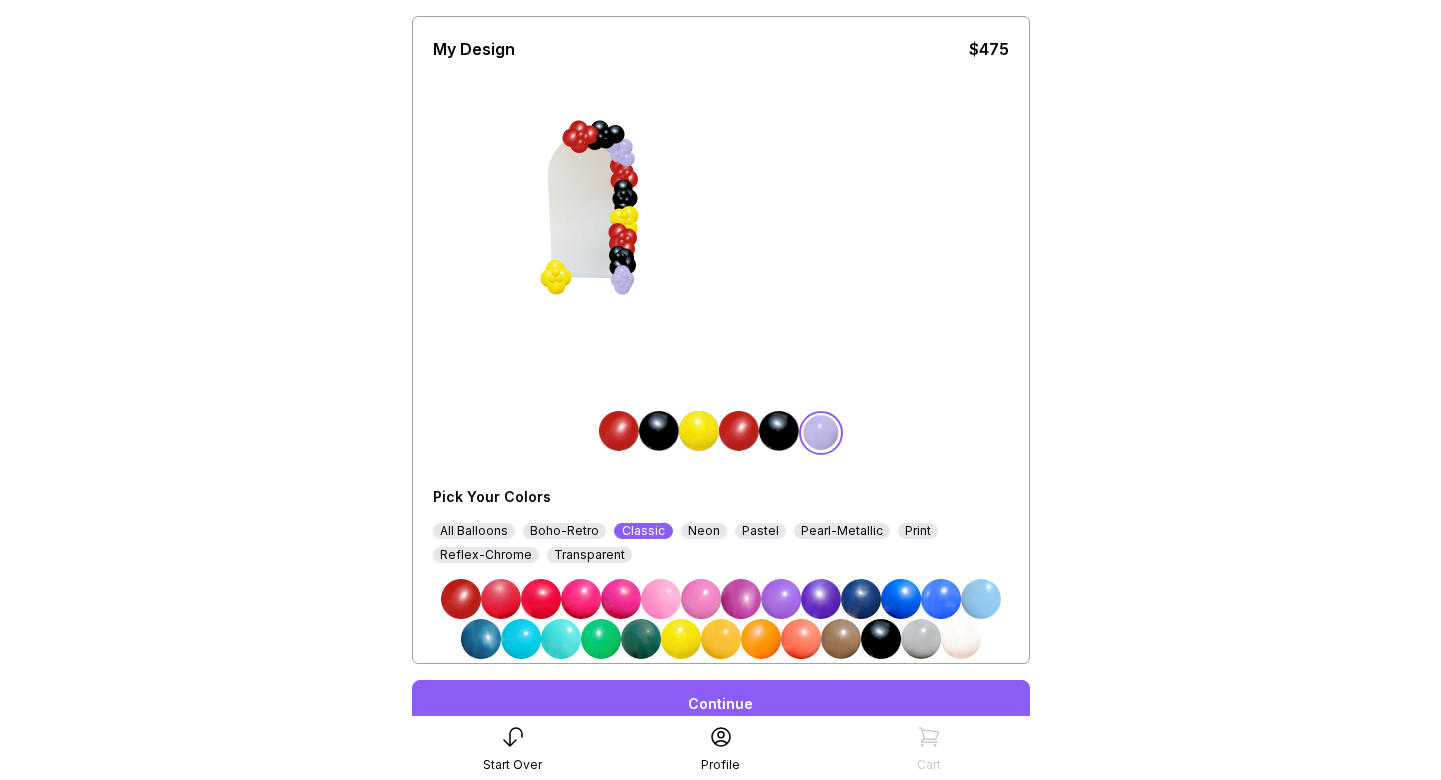 click at bounding box center [681, 639] 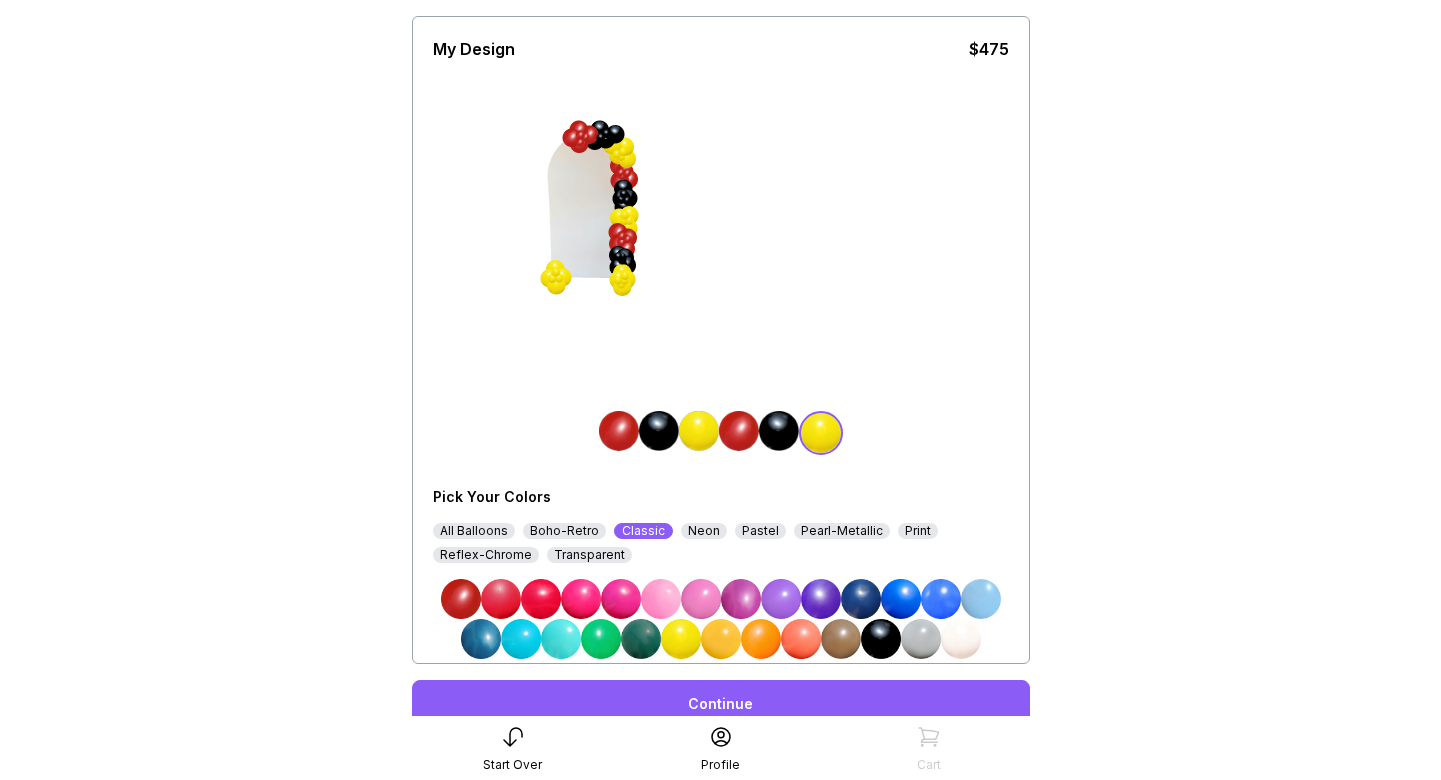 click on "Continue" at bounding box center (721, 704) 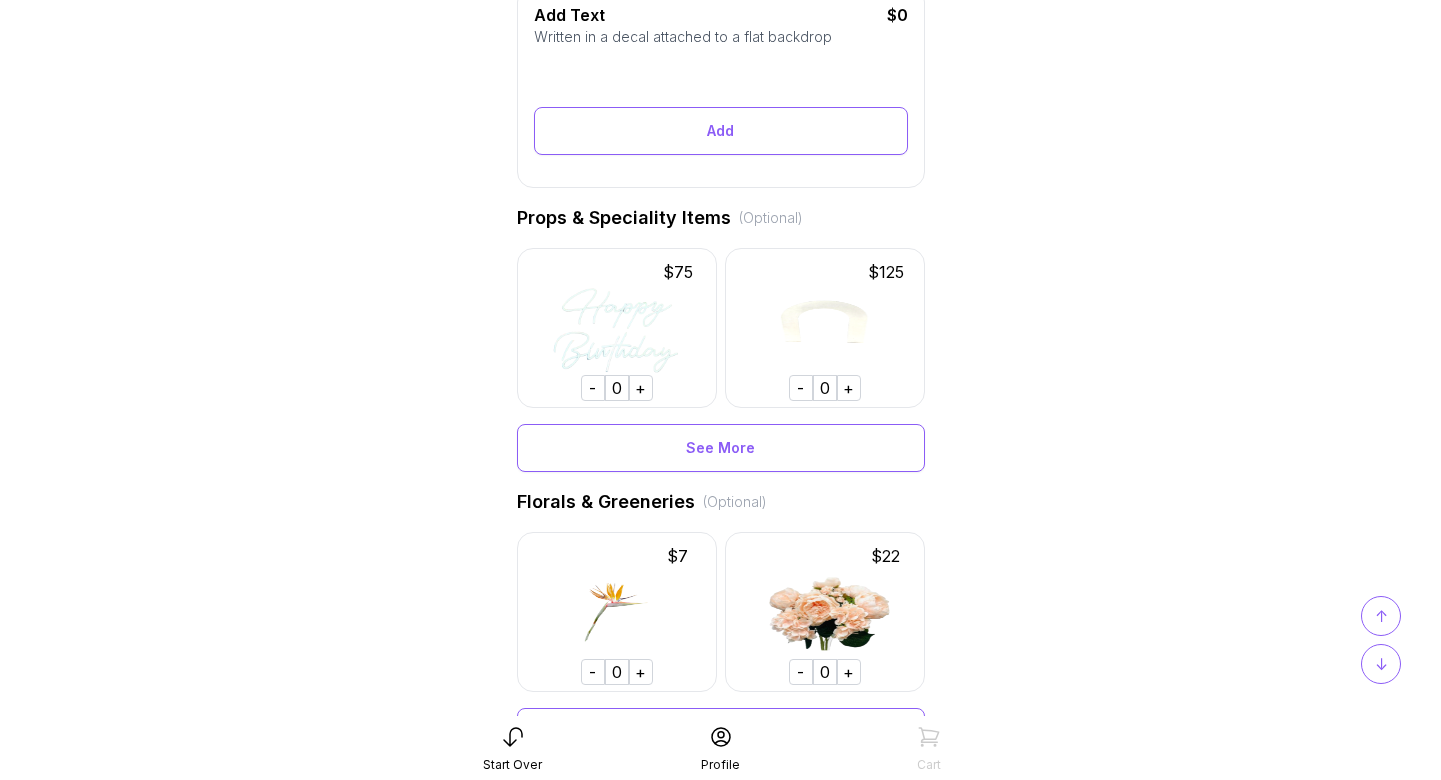 scroll, scrollTop: 817, scrollLeft: 0, axis: vertical 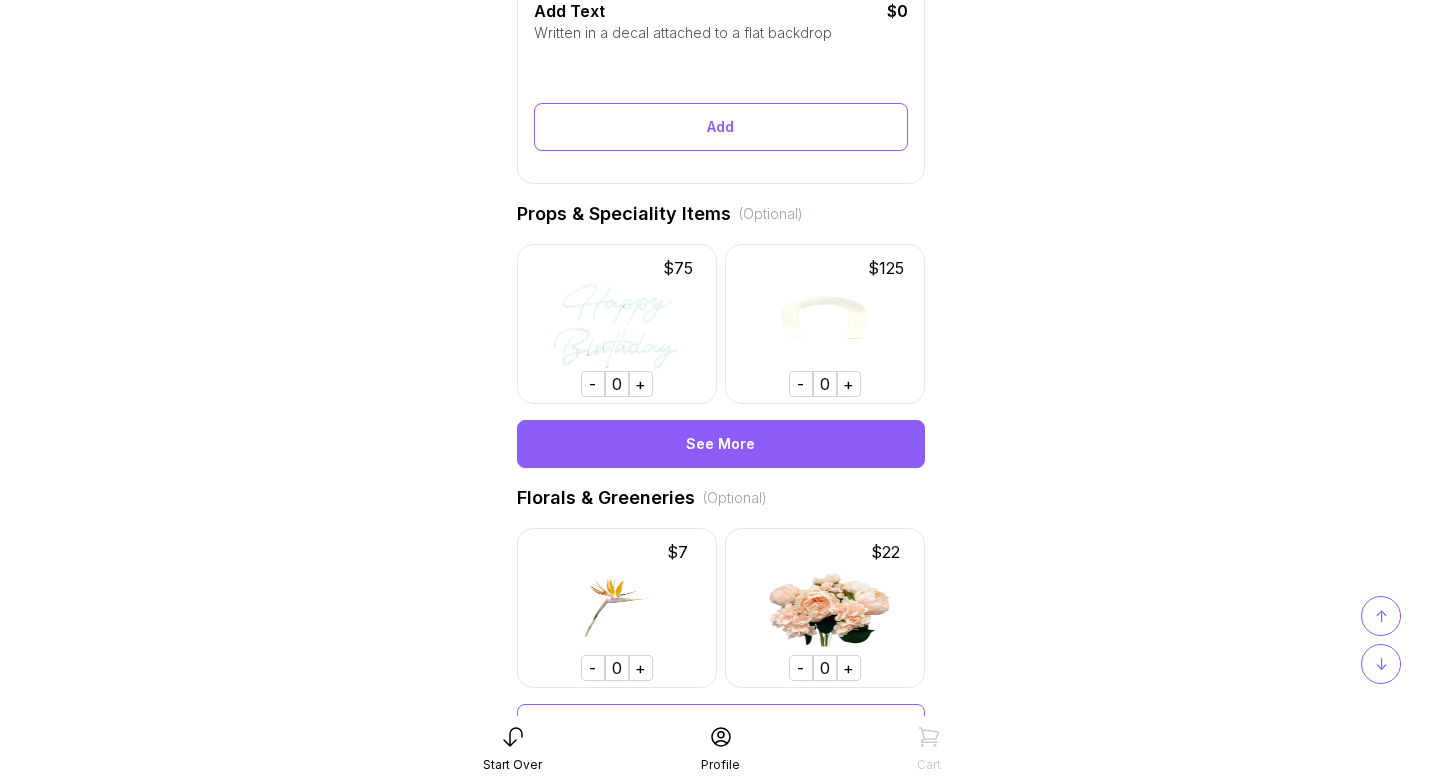 click on "See More" at bounding box center (721, 444) 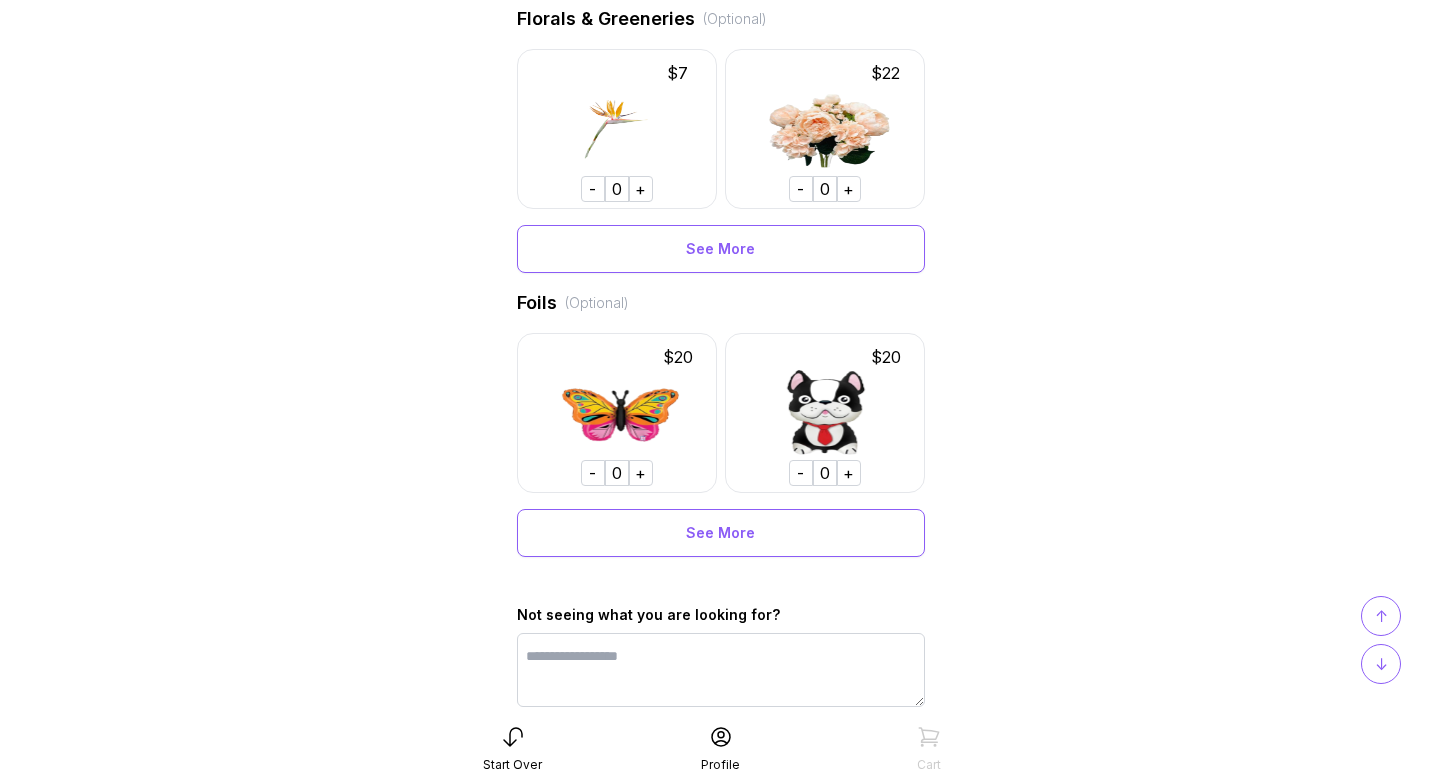 scroll, scrollTop: 8723, scrollLeft: 0, axis: vertical 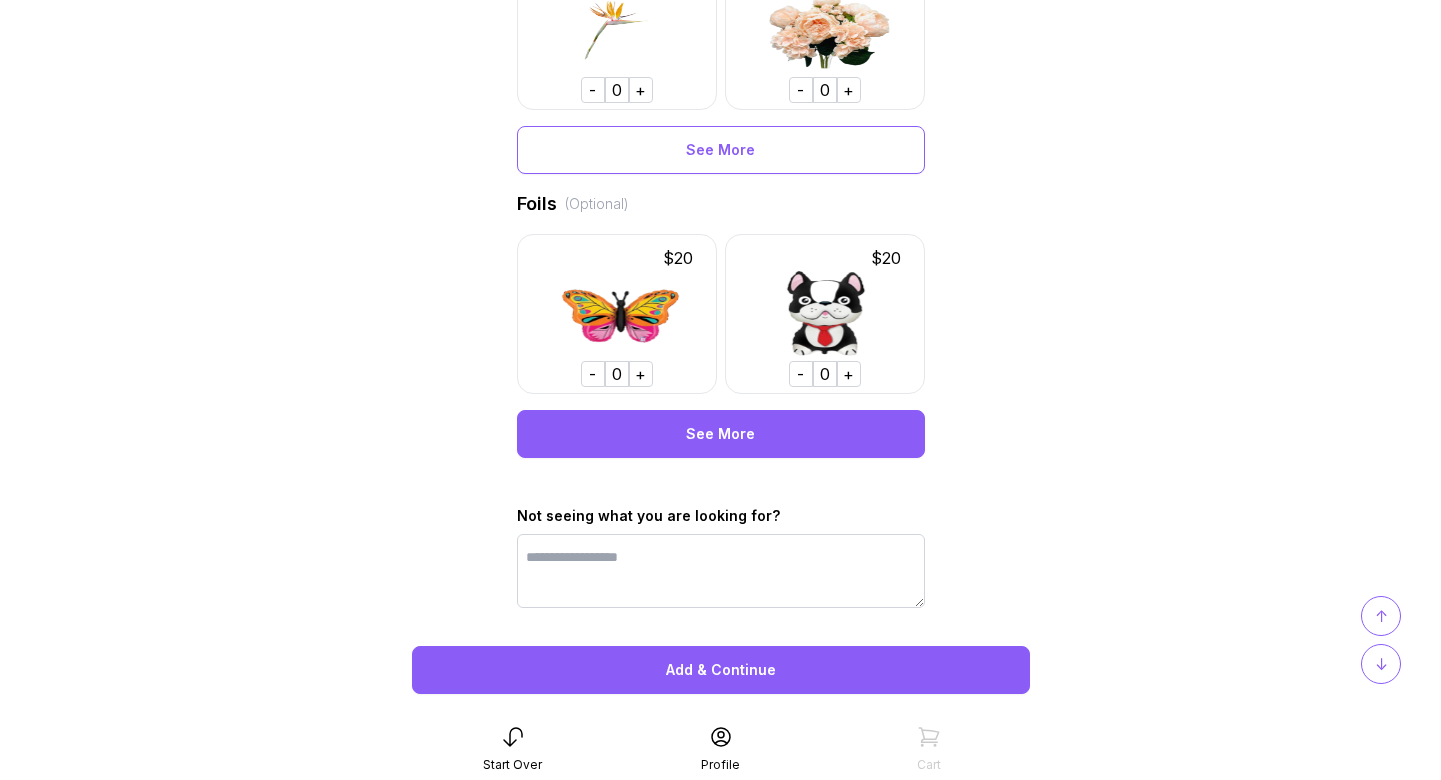 click on "See More" at bounding box center [721, 434] 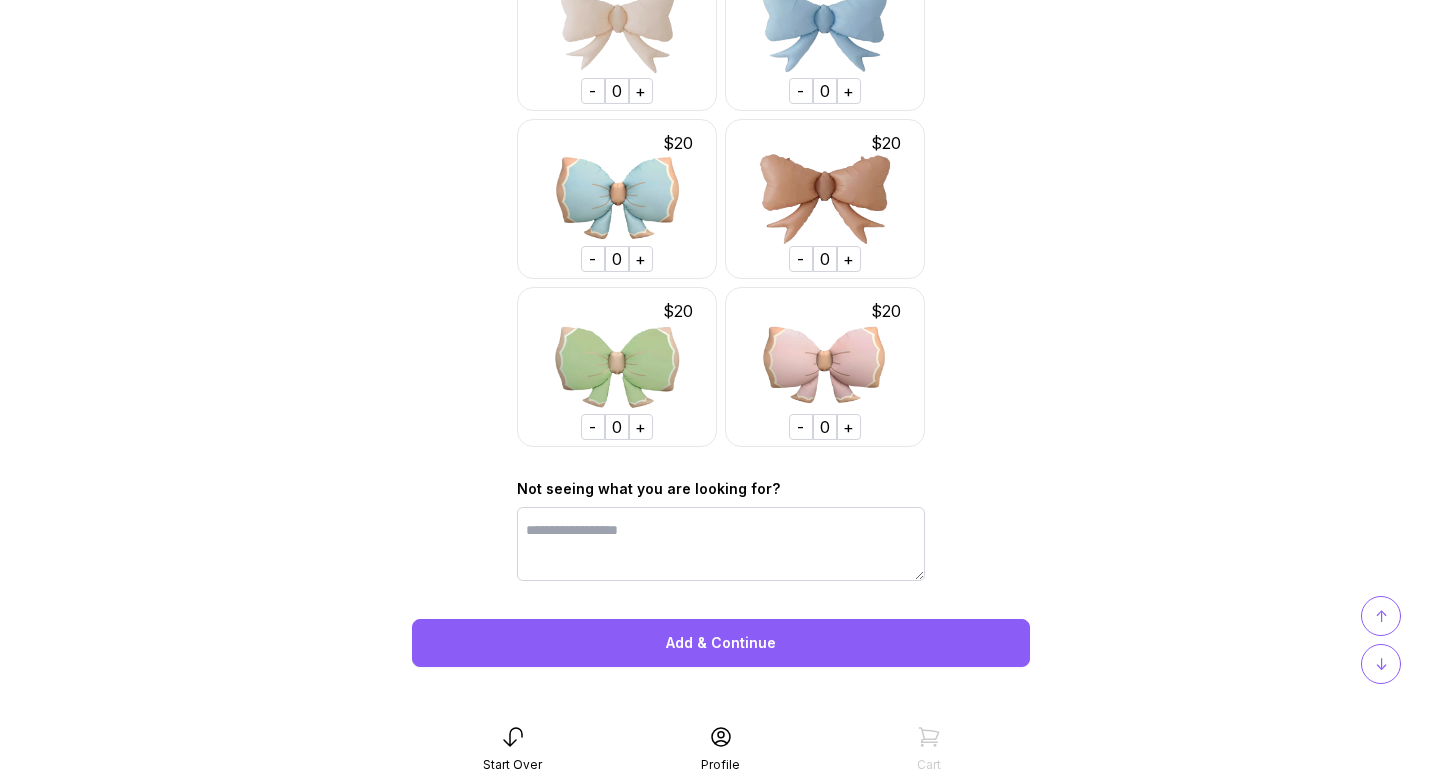 scroll, scrollTop: 26141, scrollLeft: 0, axis: vertical 